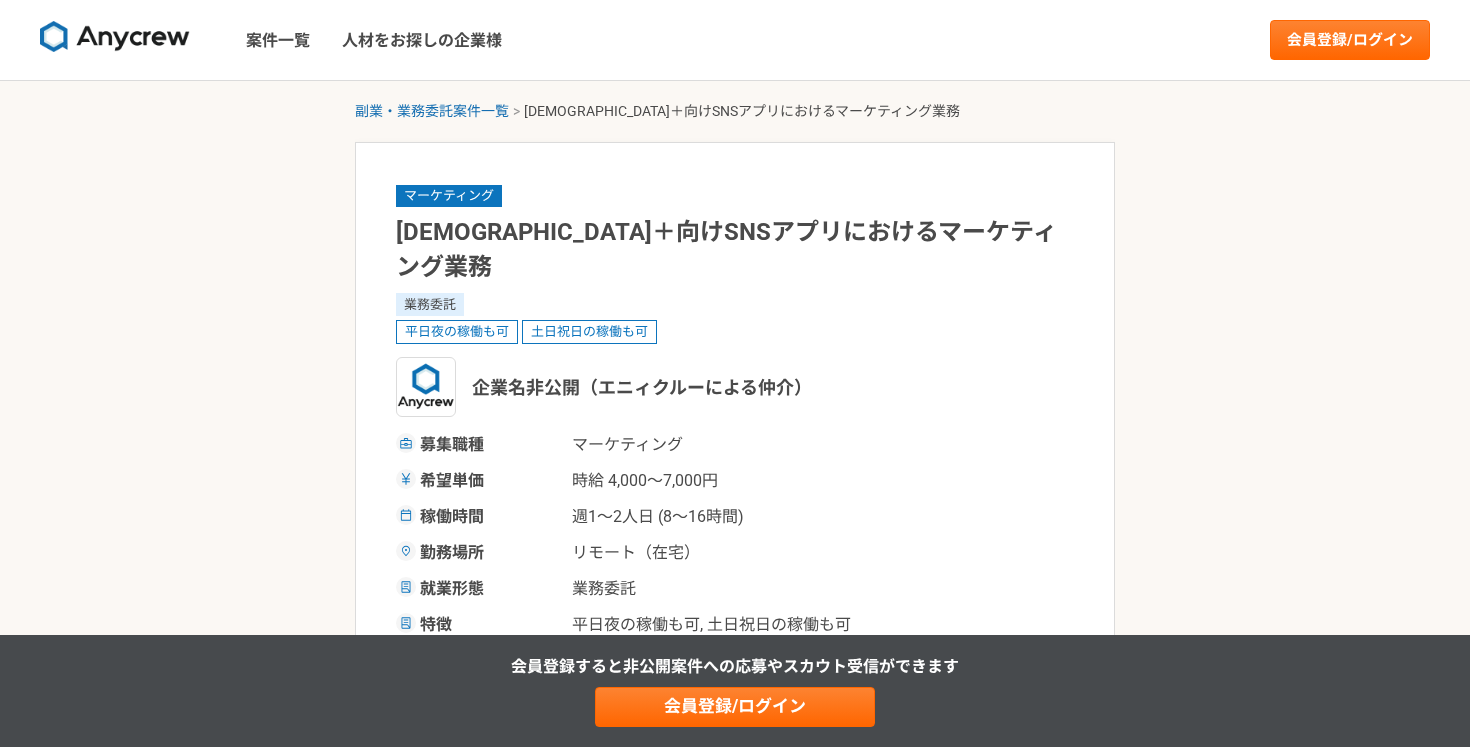 scroll, scrollTop: 0, scrollLeft: 0, axis: both 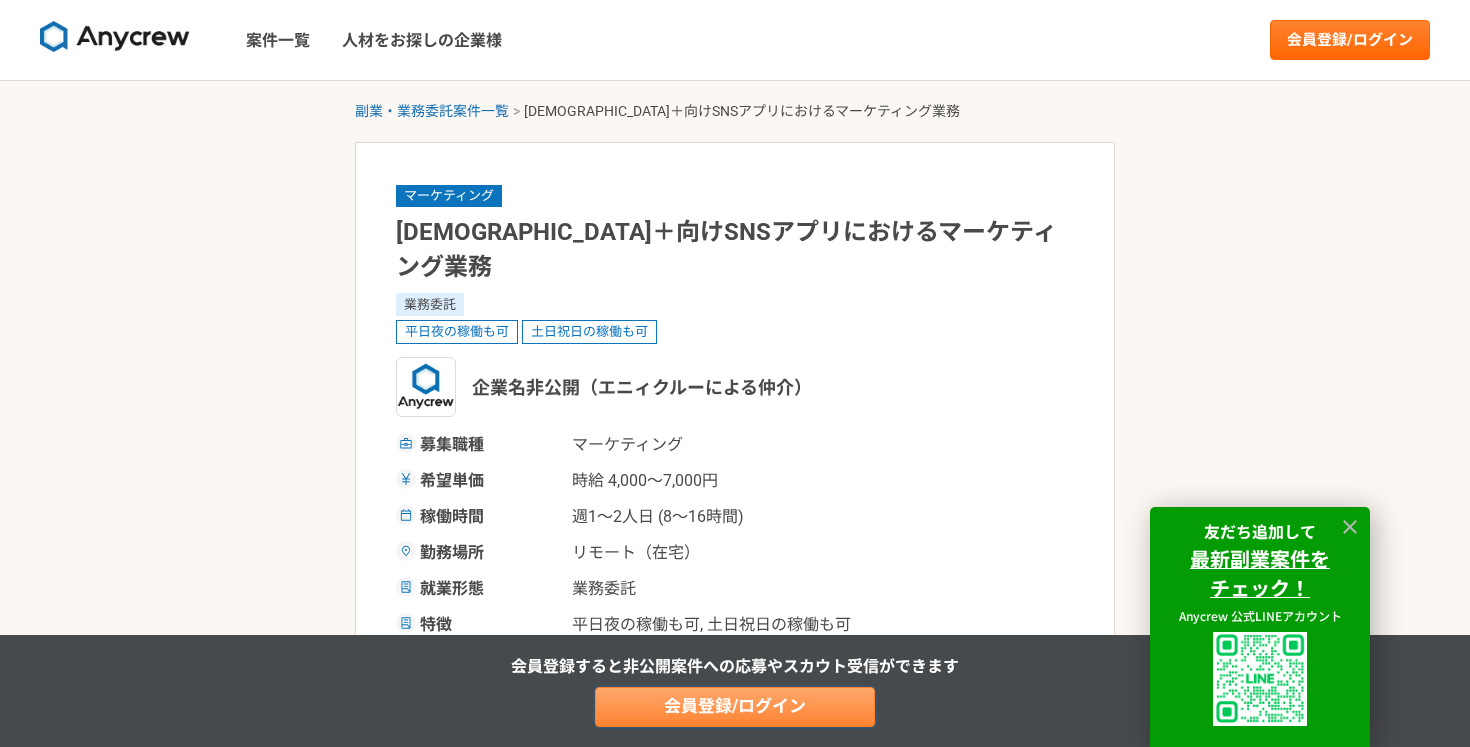 click on "会員登録/ログイン" at bounding box center (735, 707) 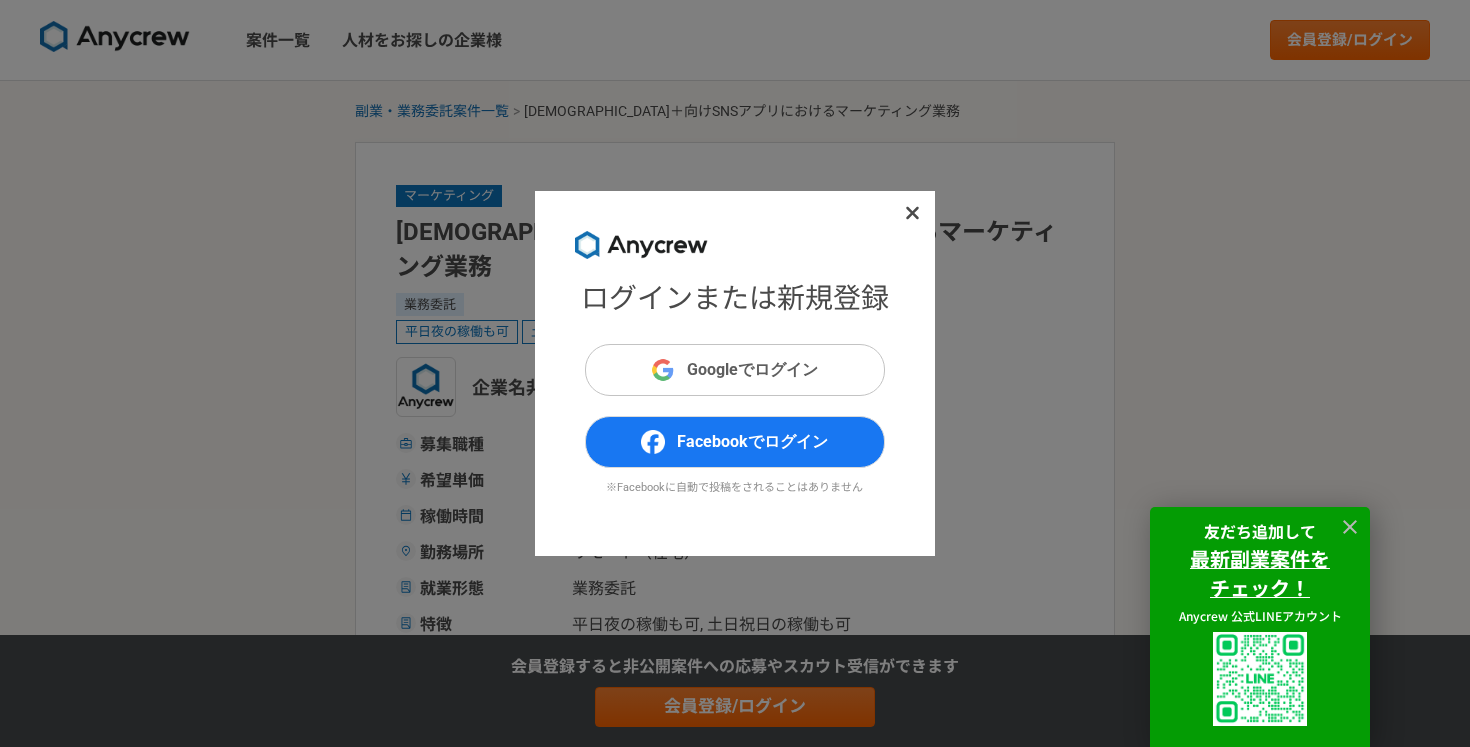 click on "Googleでログイン" at bounding box center [752, 370] 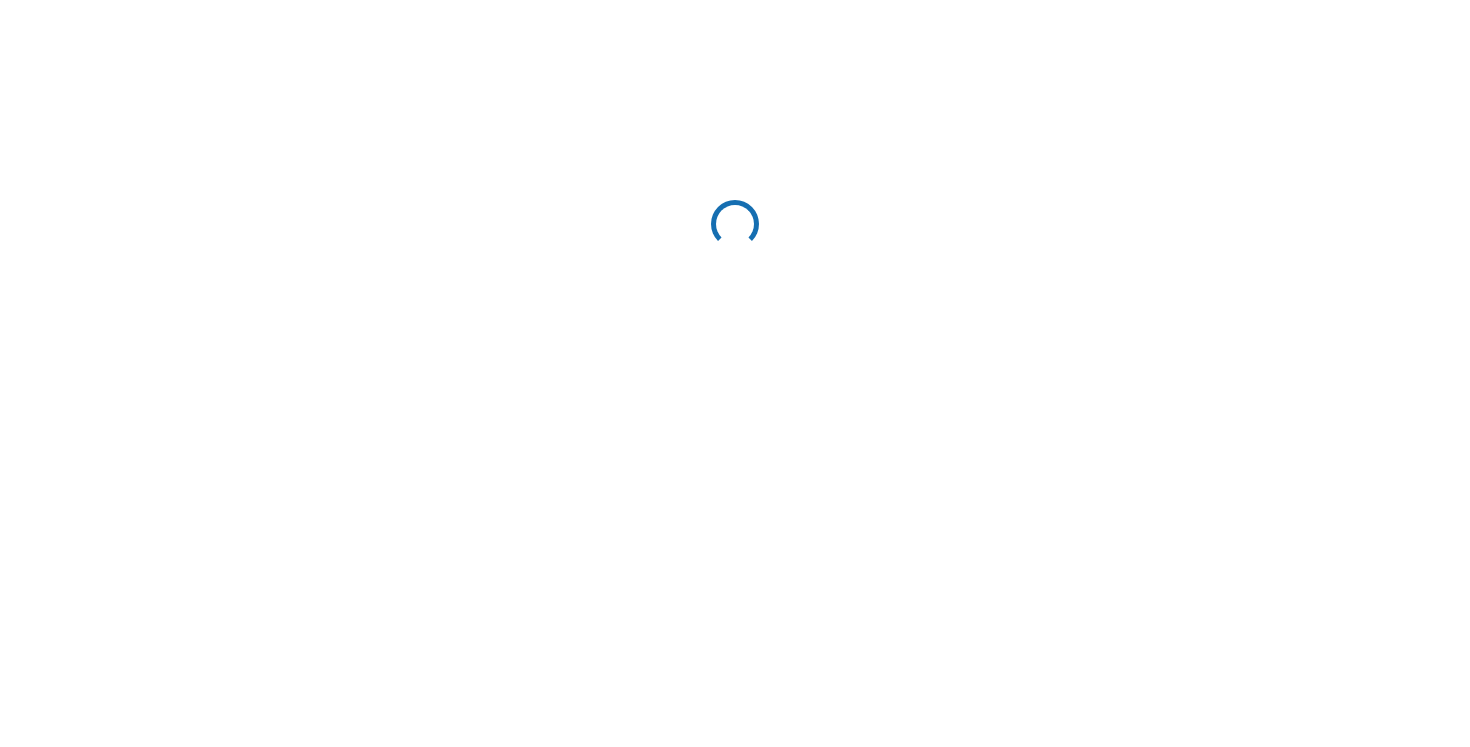 scroll, scrollTop: 0, scrollLeft: 0, axis: both 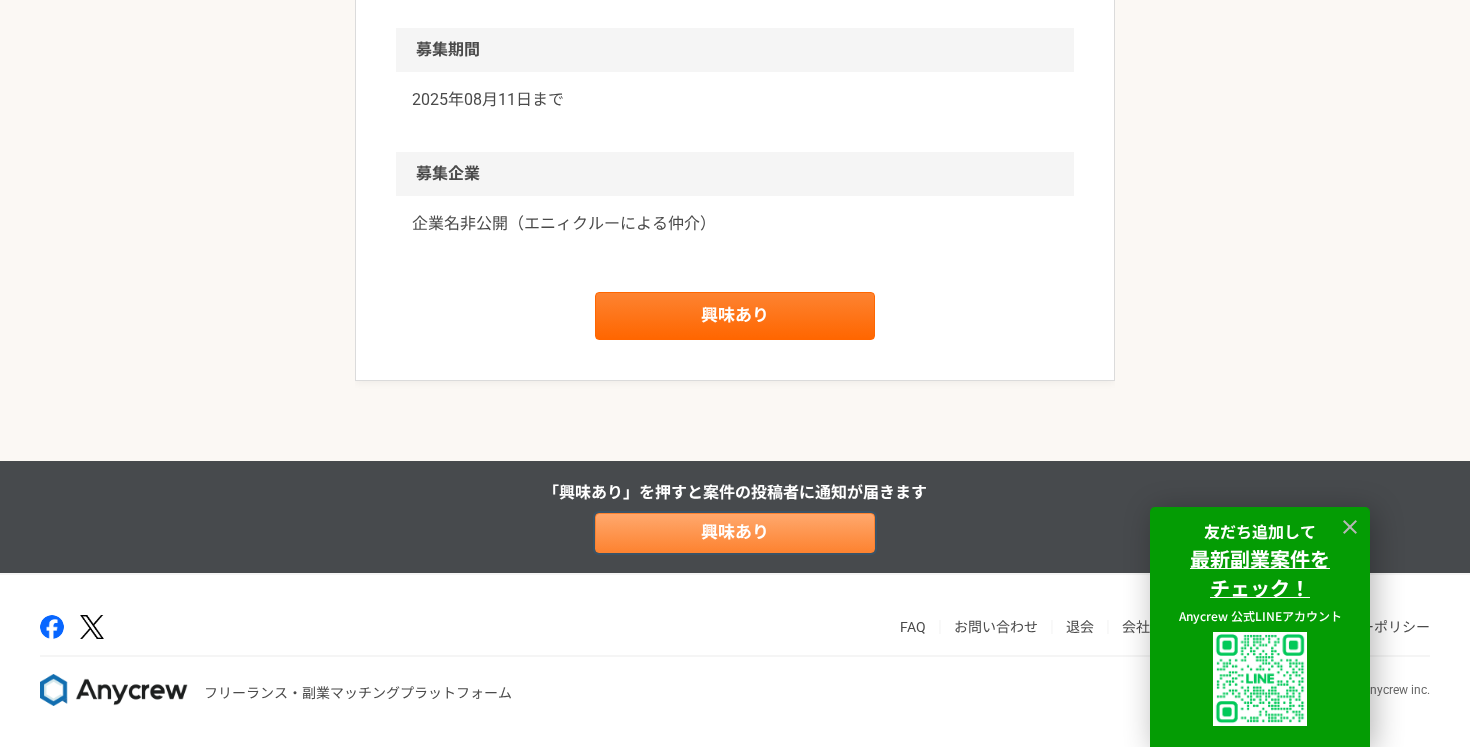 click on "興味あり" at bounding box center (735, 533) 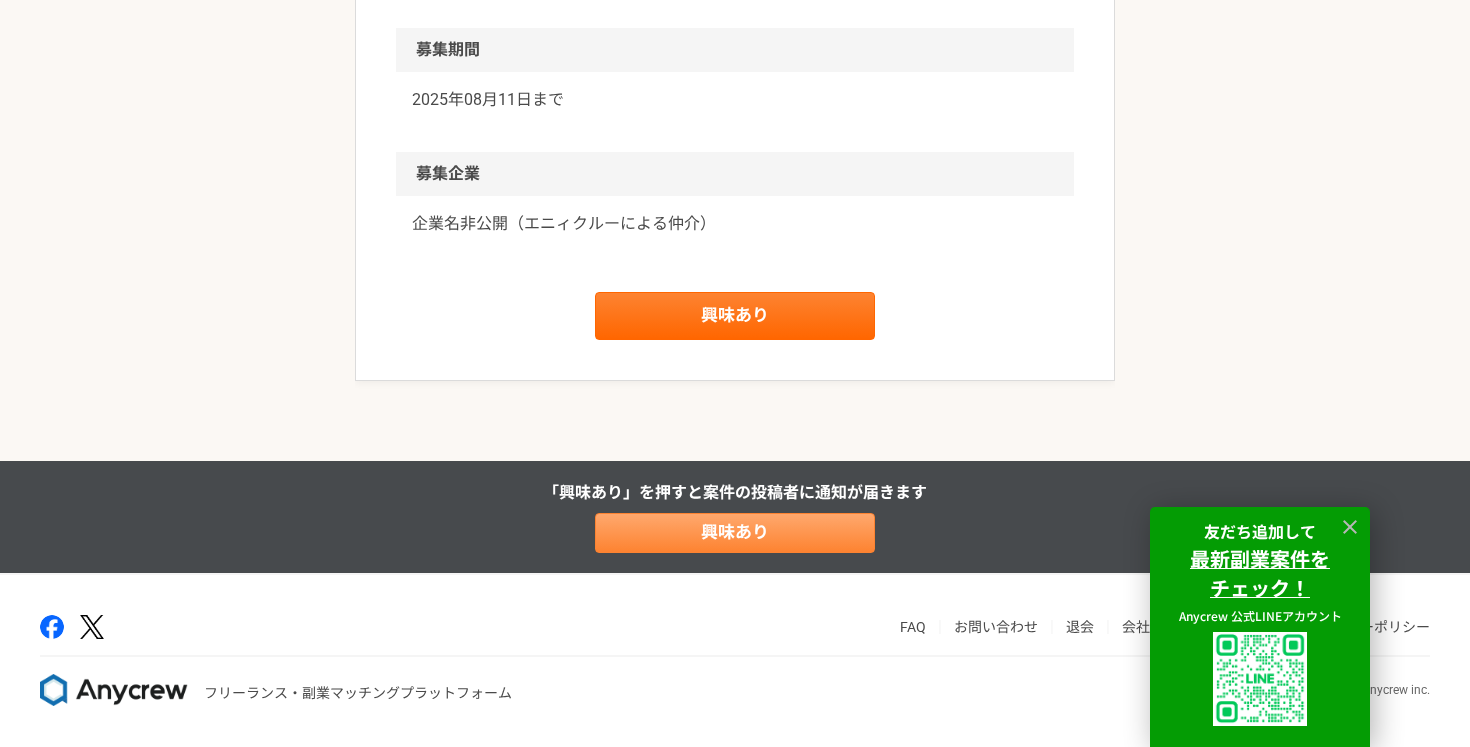 scroll, scrollTop: 0, scrollLeft: 0, axis: both 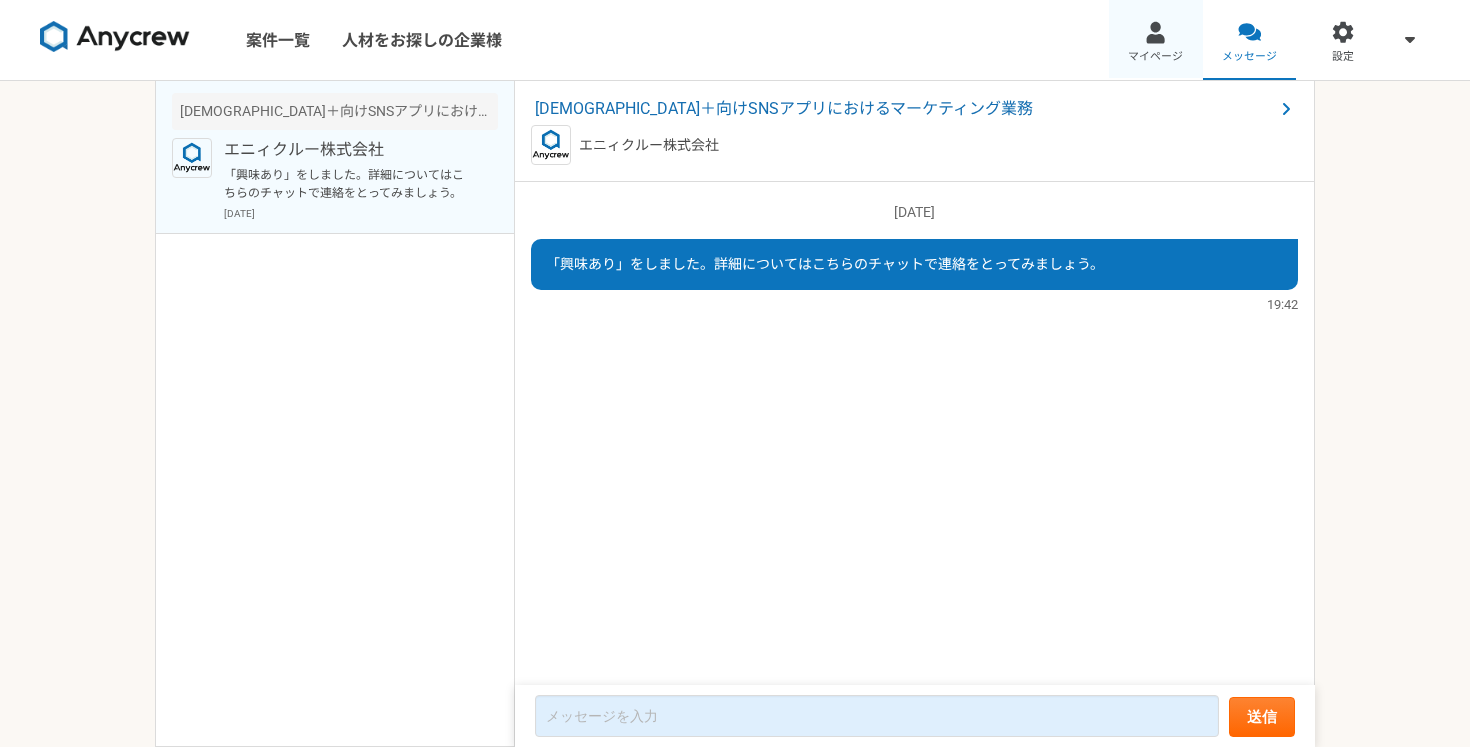 click at bounding box center (1155, 32) 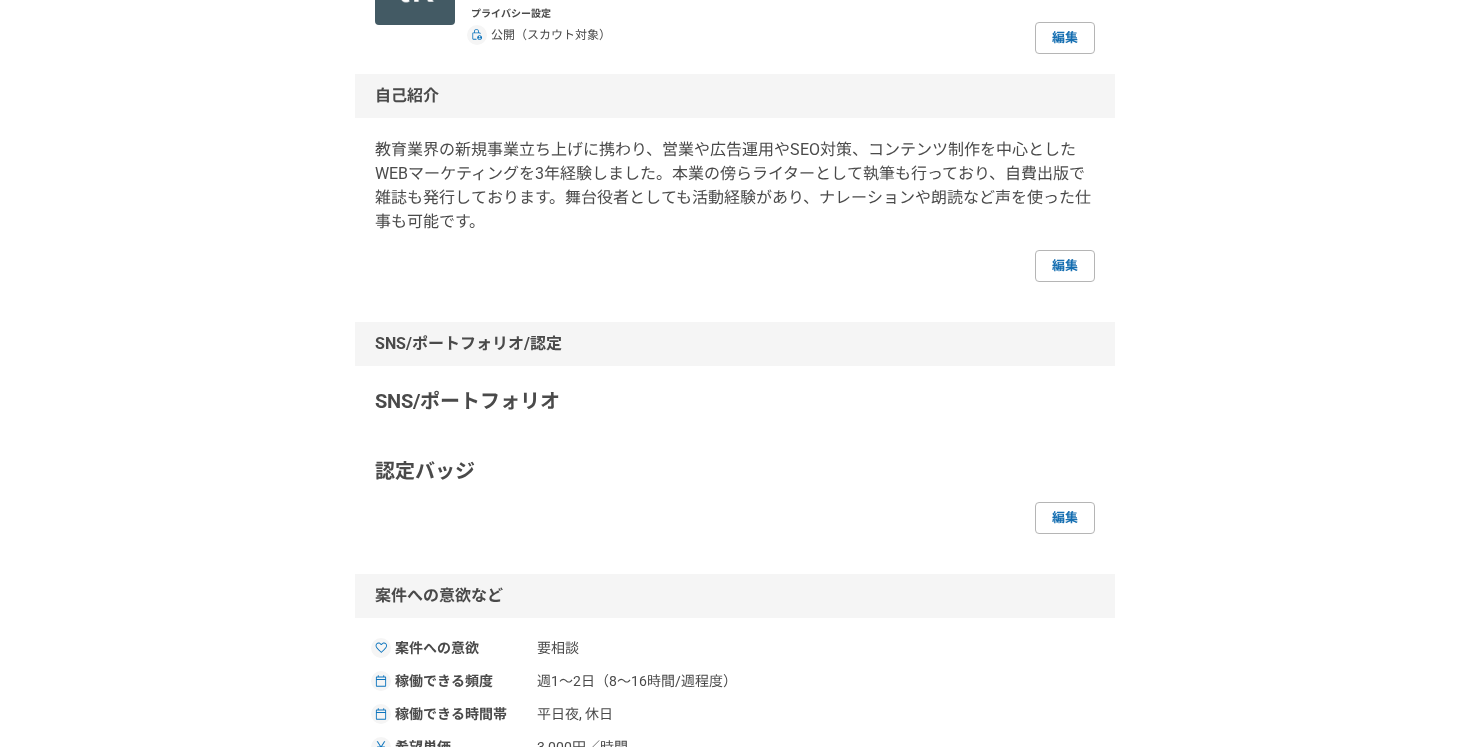 scroll, scrollTop: 209, scrollLeft: 0, axis: vertical 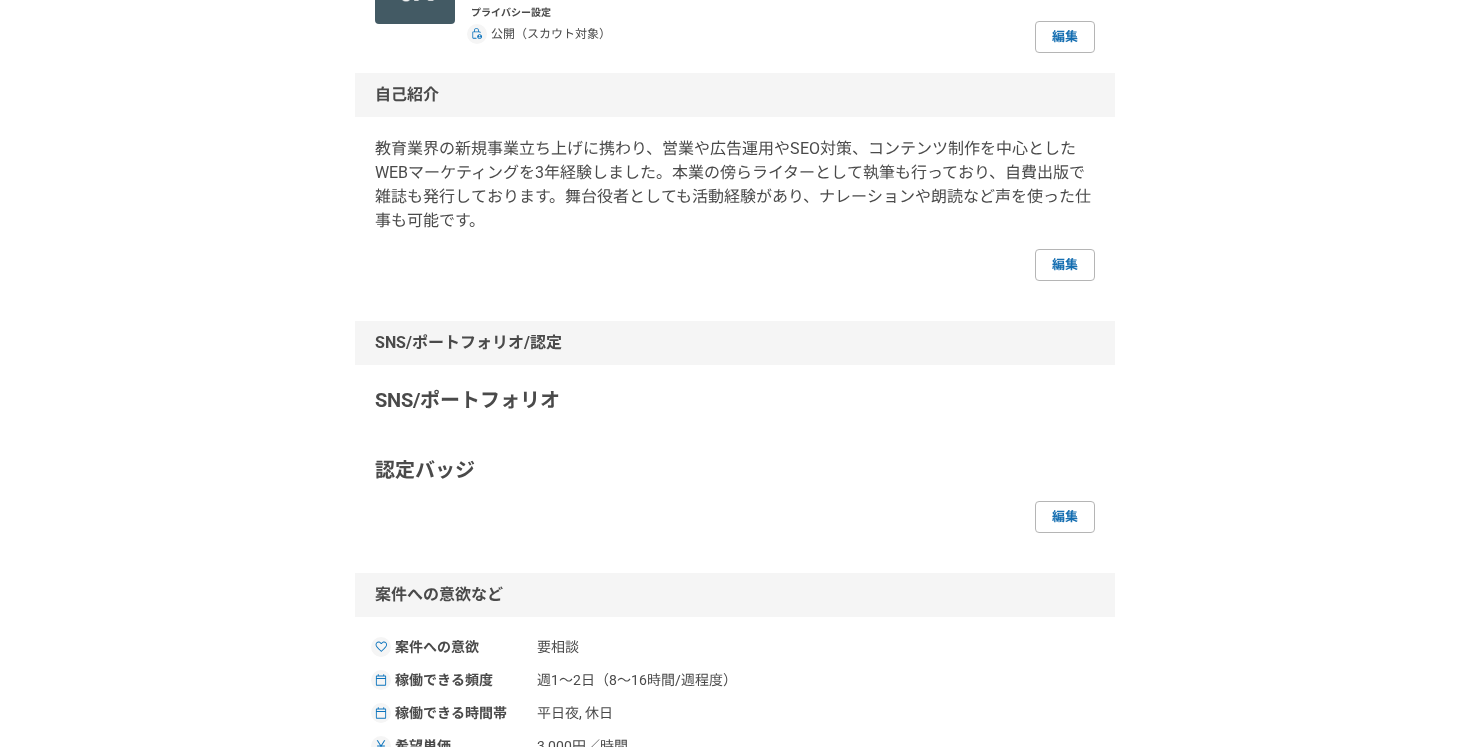 click on "教育業界の新規事業立ち上げに携わり、営業や広告運用やSEO対策、コンテンツ制作を中心としたWEBマーケティングを3年経験しました。本業の傍らライターとして執筆も行っており、自費出版で雑誌も発行しております。舞台役者としても活動経験があり、ナレーションや朗読など声を使った仕事も可能です。 編集" at bounding box center [735, 209] 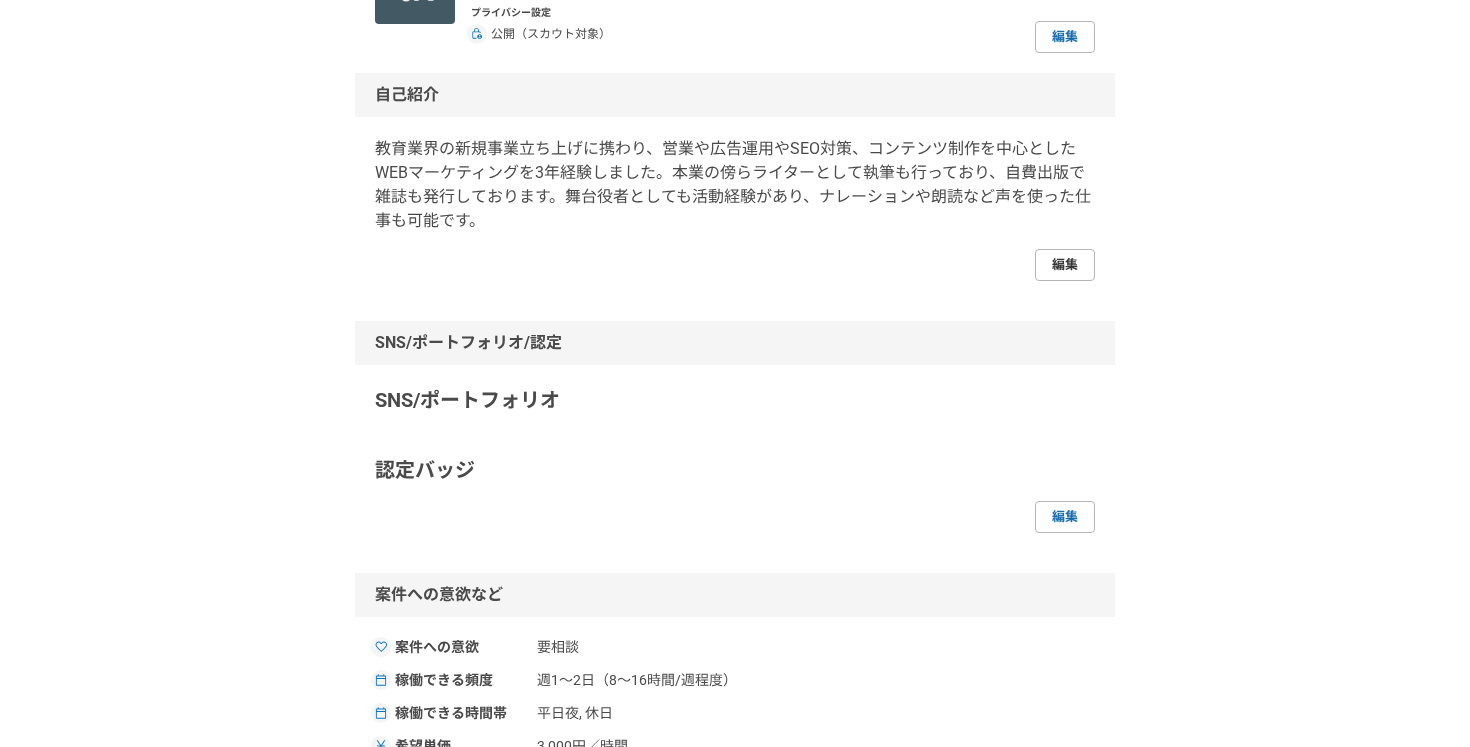 click on "編集" at bounding box center [1065, 265] 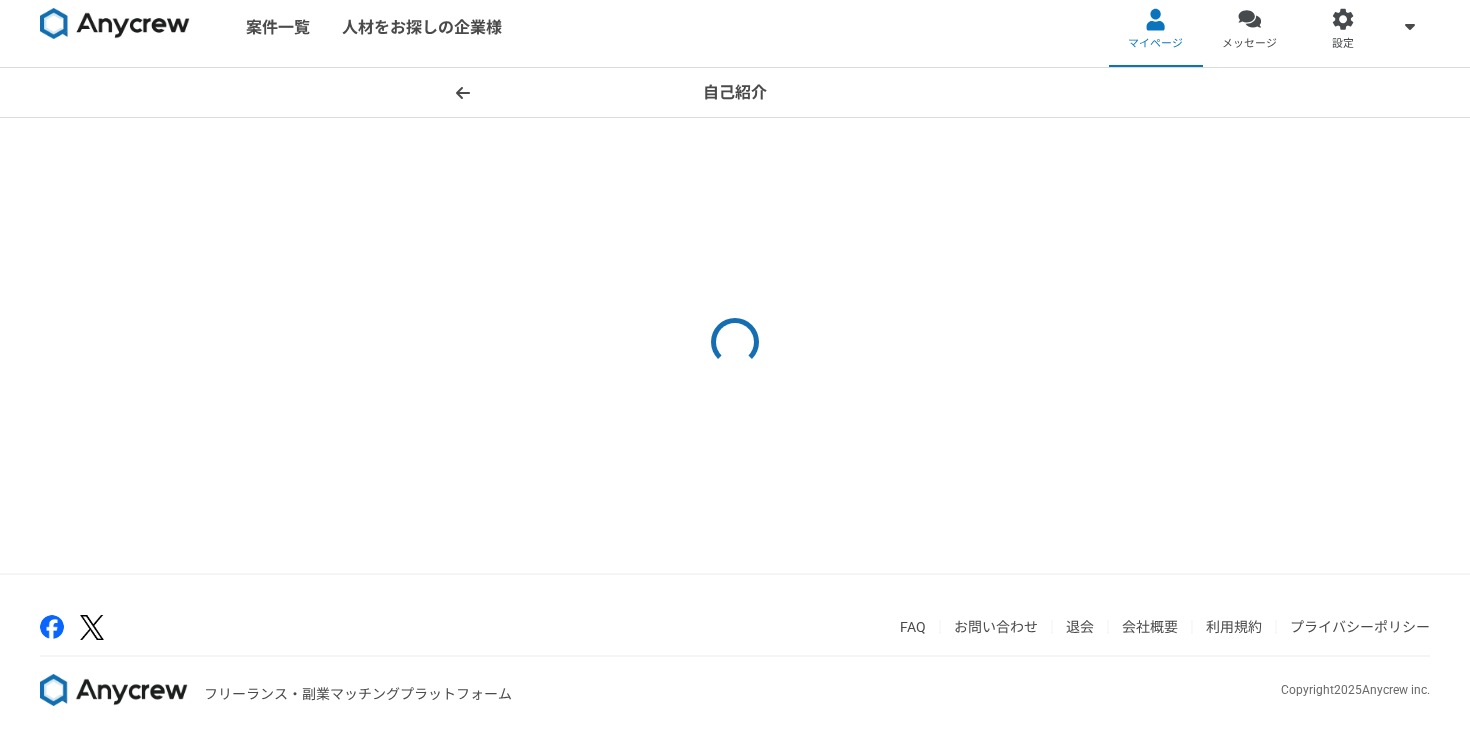 scroll, scrollTop: 0, scrollLeft: 0, axis: both 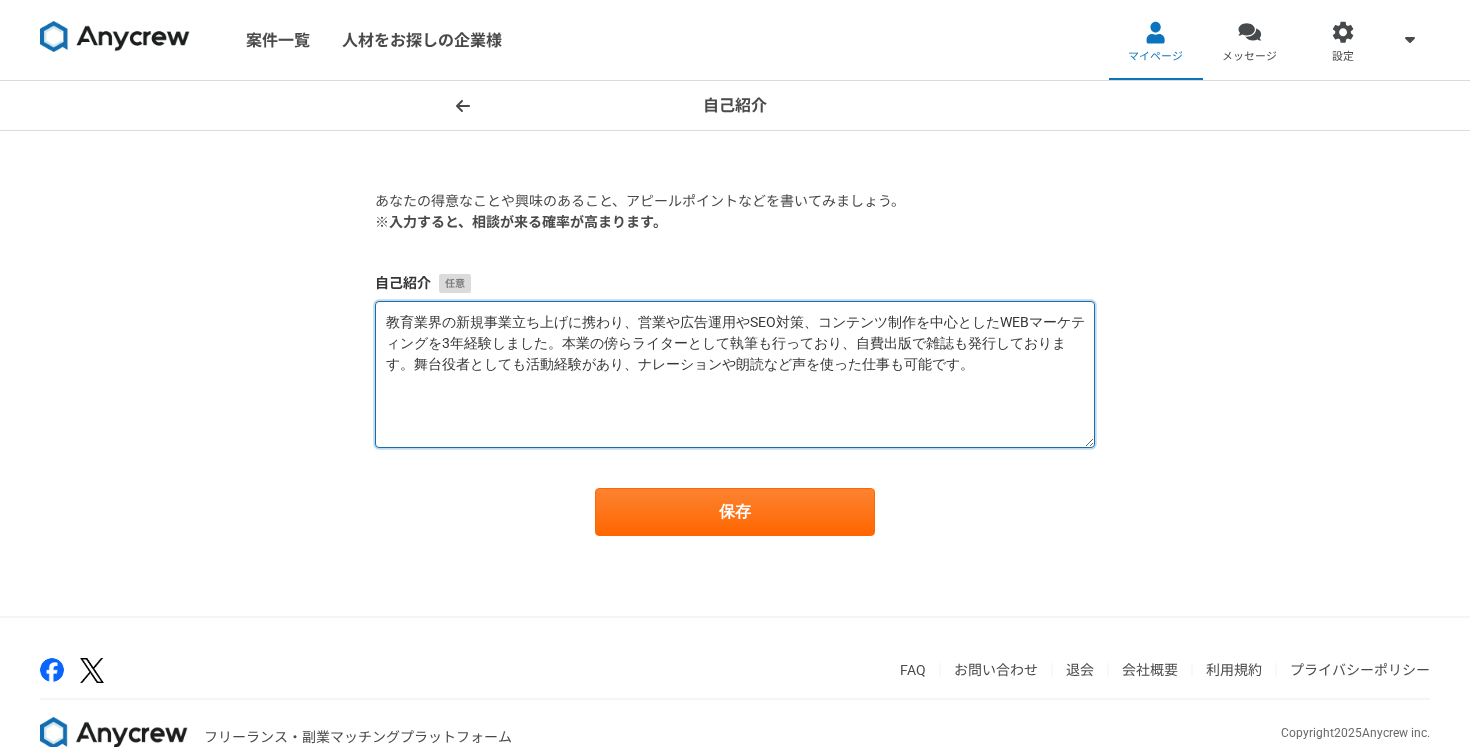 click on "教育業界の新規事業立ち上げに携わり、営業や広告運用やSEO対策、コンテンツ制作を中心としたWEBマーケティングを3年経験しました。本業の傍らライターとして執筆も行っており、自費出版で雑誌も発行しております。舞台役者としても活動経験があり、ナレーションや朗読など声を使った仕事も可能です。" at bounding box center (735, 374) 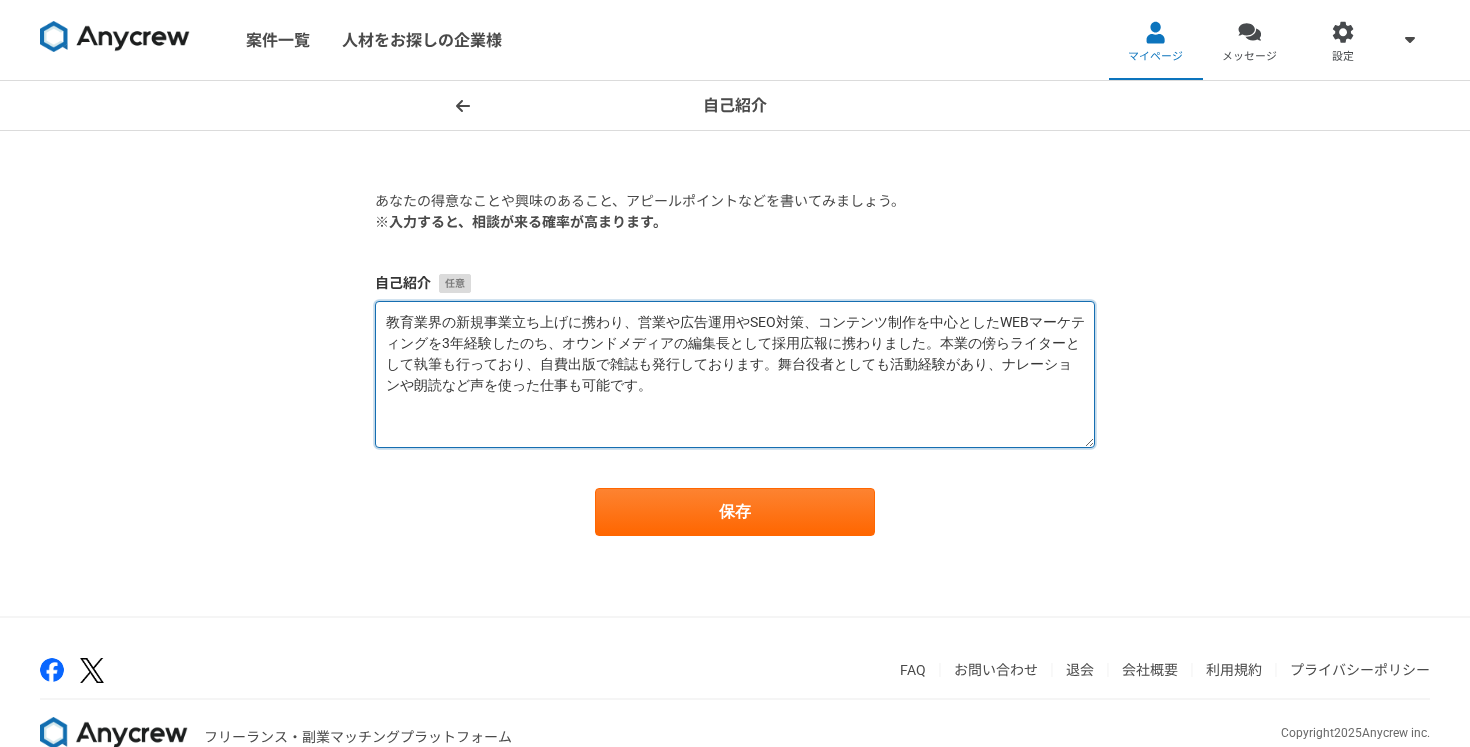 click on "教育業界の新規事業立ち上げに携わり、営業や広告運用やSEO対策、コンテンツ制作を中心としたWEBマーケティングを3年経験したのち、オウンドメディアの編集長として採用広報に携わりました。本業の傍らライターとして執筆も行っており、自費出版で雑誌も発行しております。舞台役者としても活動経験があり、ナレーションや朗読など声を使った仕事も可能です。" at bounding box center (735, 374) 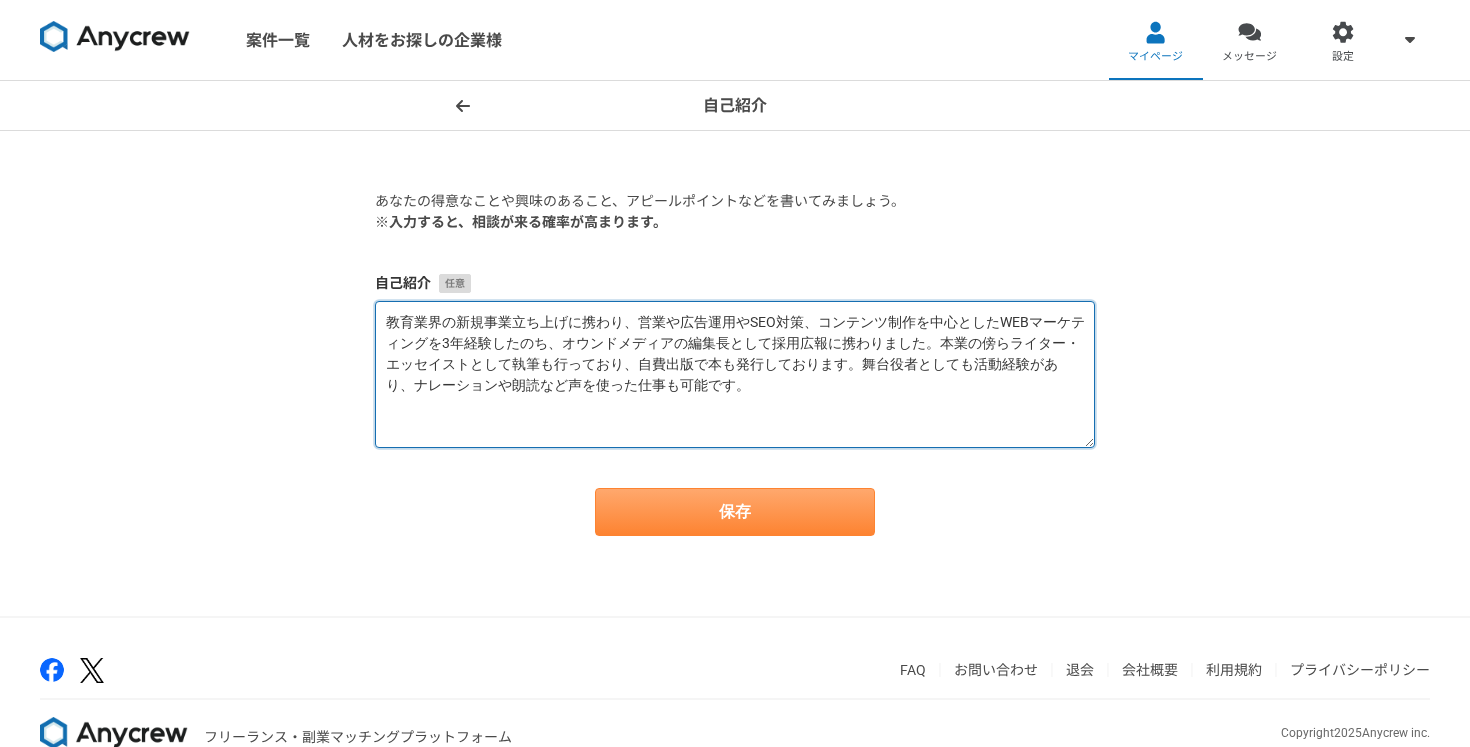 type on "教育業界の新規事業立ち上げに携わり、営業や広告運用やSEO対策、コンテンツ制作を中心としたWEBマーケティングを3年経験したのち、オウンドメディアの編集長として採用広報に携わりました。本業の傍らライター・エッセイストとして執筆も行っており、自費出版で本も発行しております。舞台役者としても活動経験があり、ナレーションや朗読など声を使った仕事も可能です。" 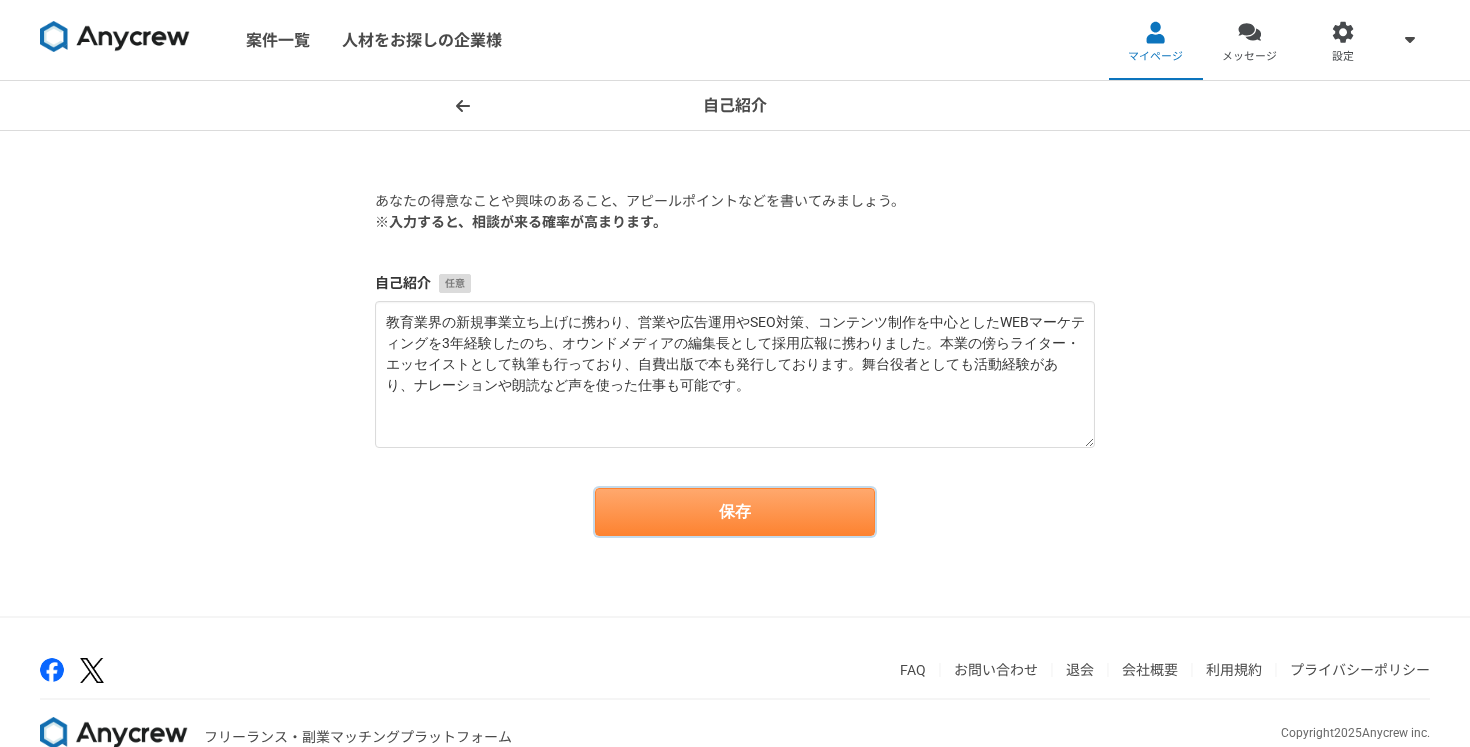 click on "保存" at bounding box center [735, 512] 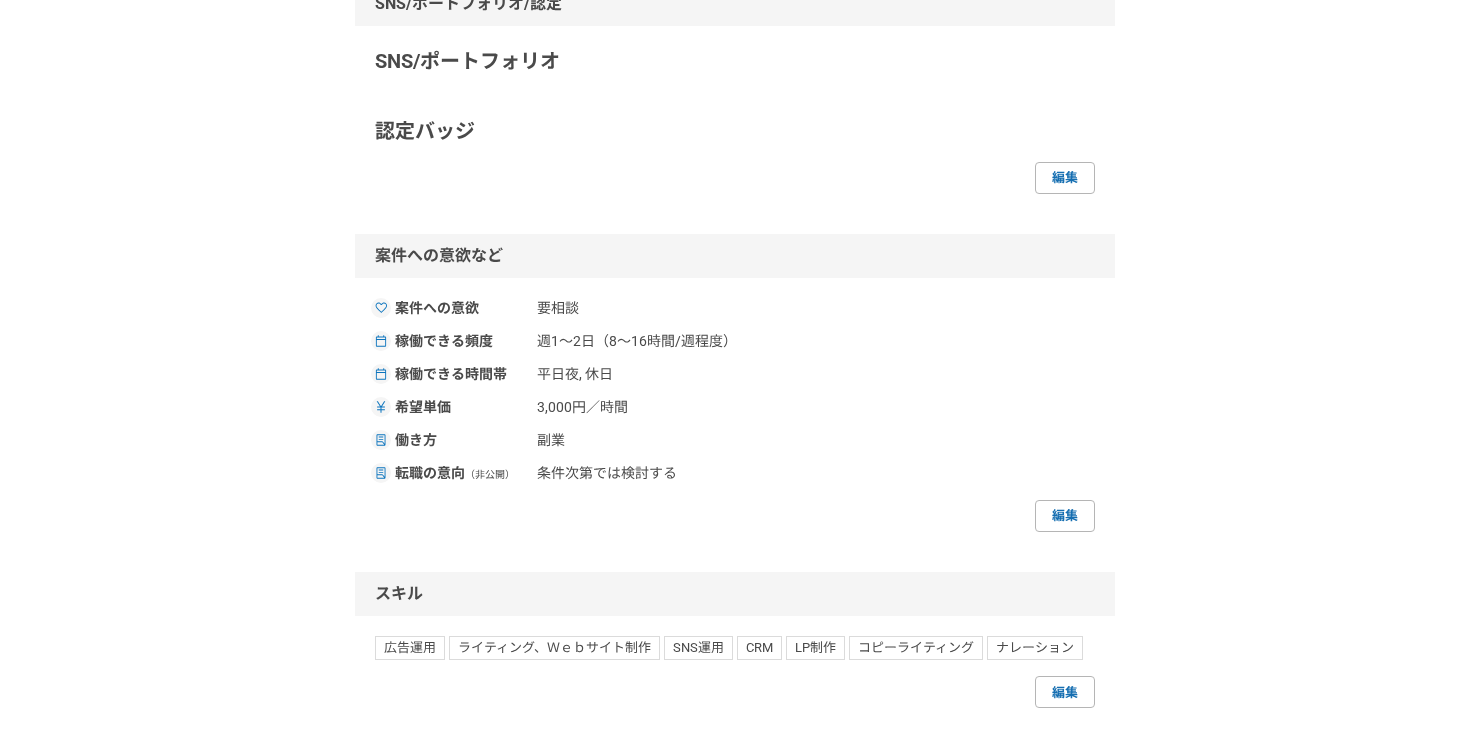 scroll, scrollTop: 556, scrollLeft: 0, axis: vertical 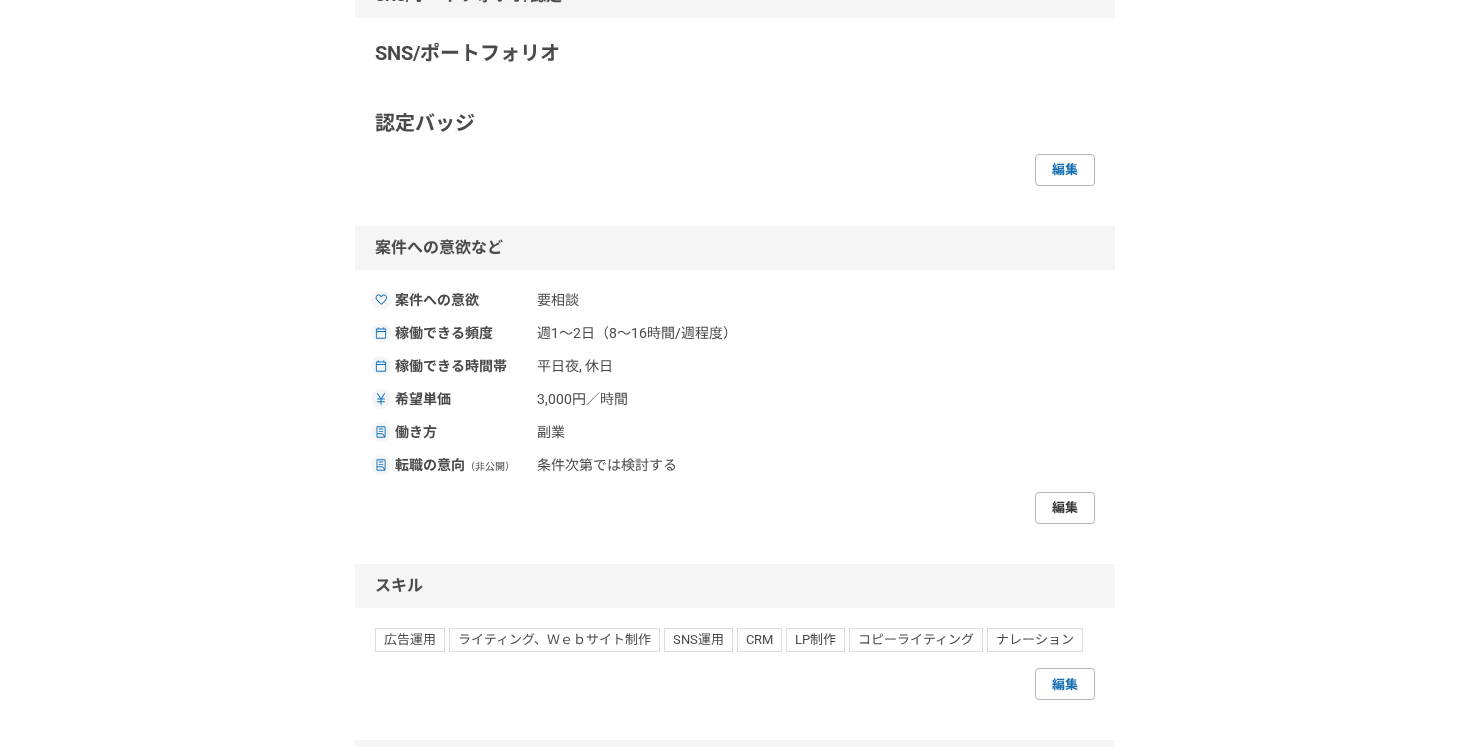 click on "編集" at bounding box center (1065, 508) 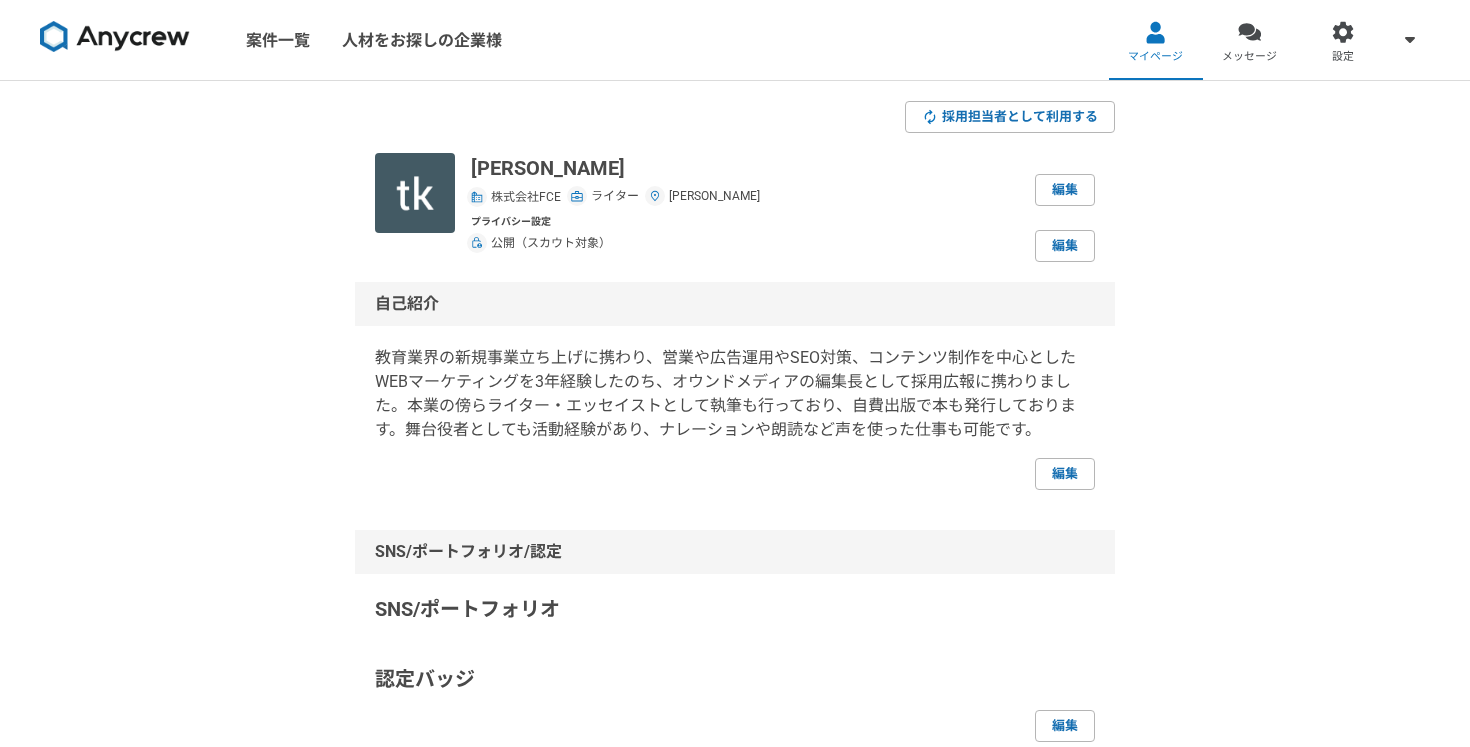 select on "sidejob" 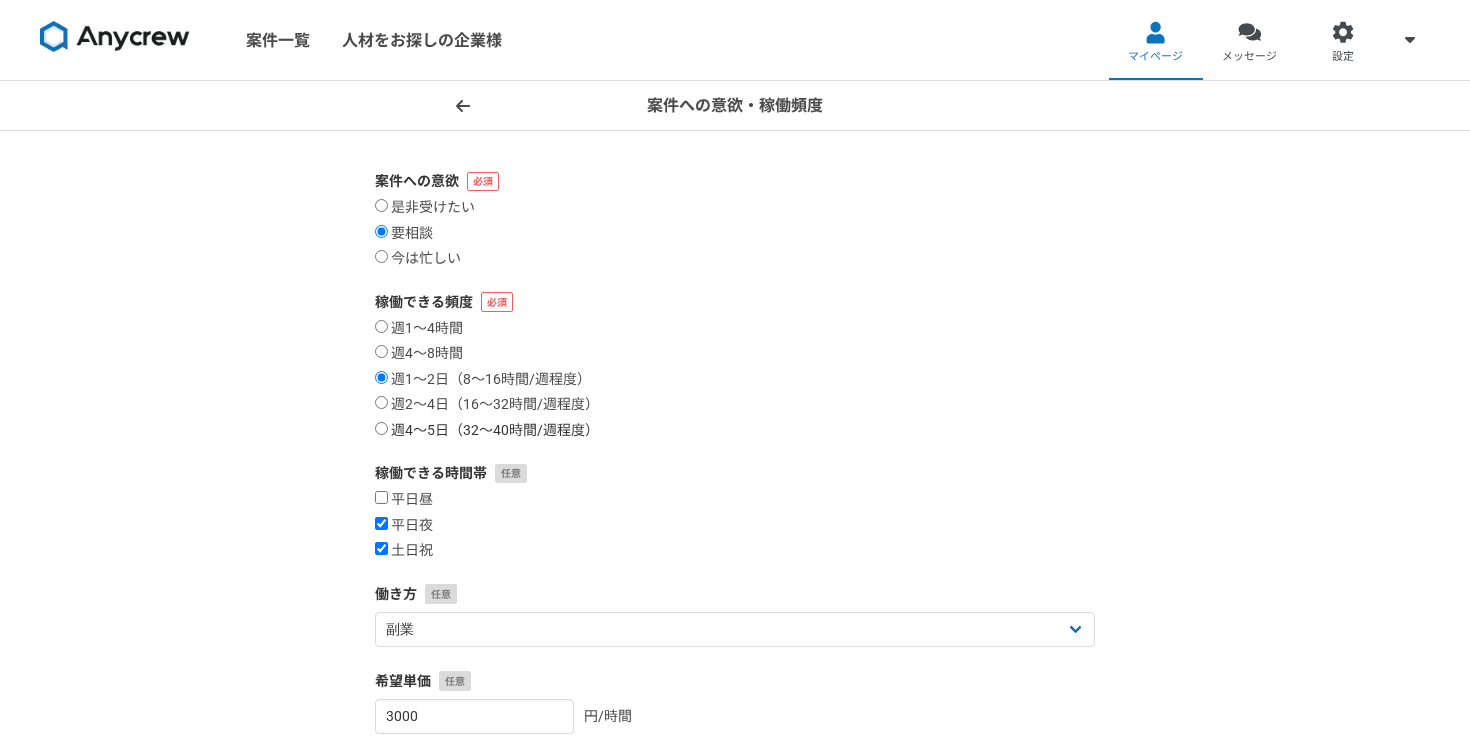 click on "週4〜5日（32〜40時間/週程度）" at bounding box center [381, 428] 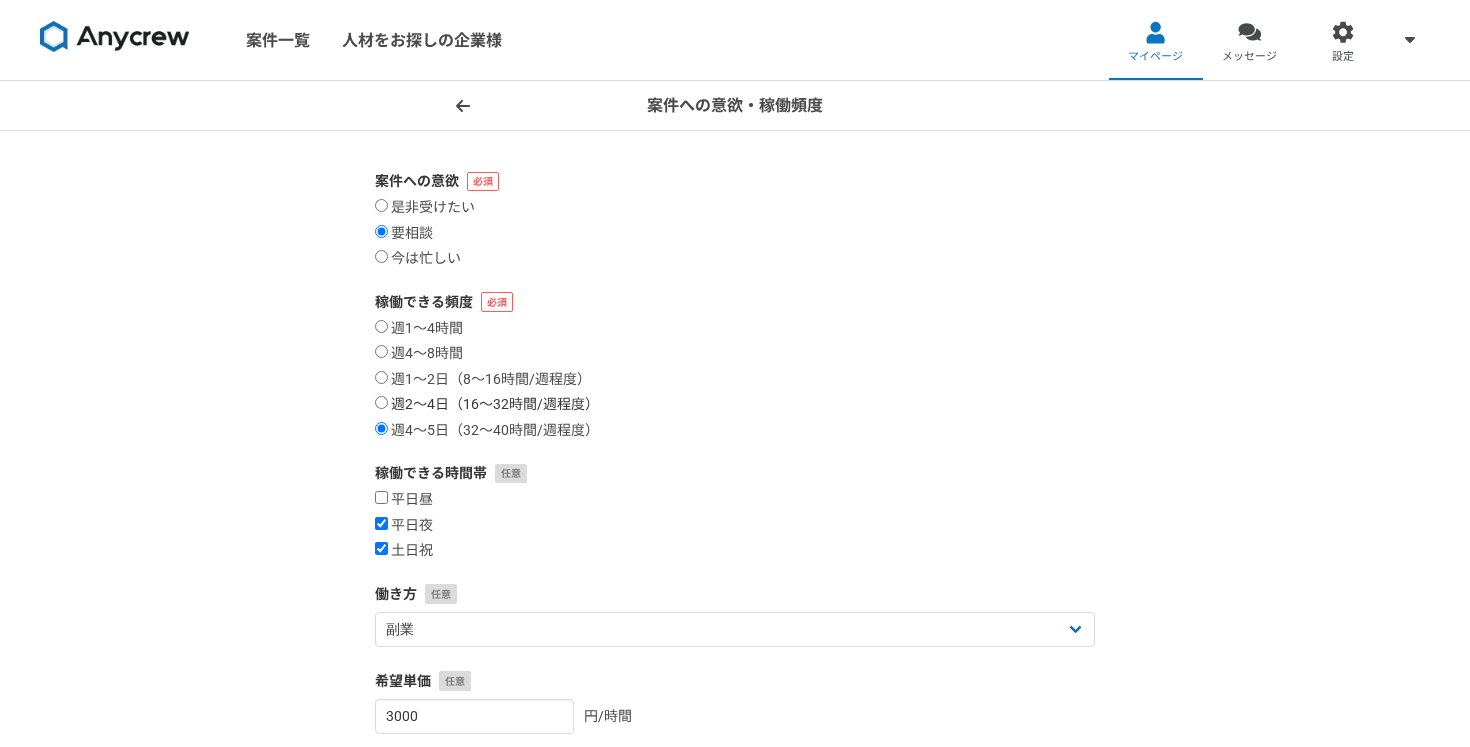click on "週2〜4日（16〜32時間/週程度）" at bounding box center (487, 405) 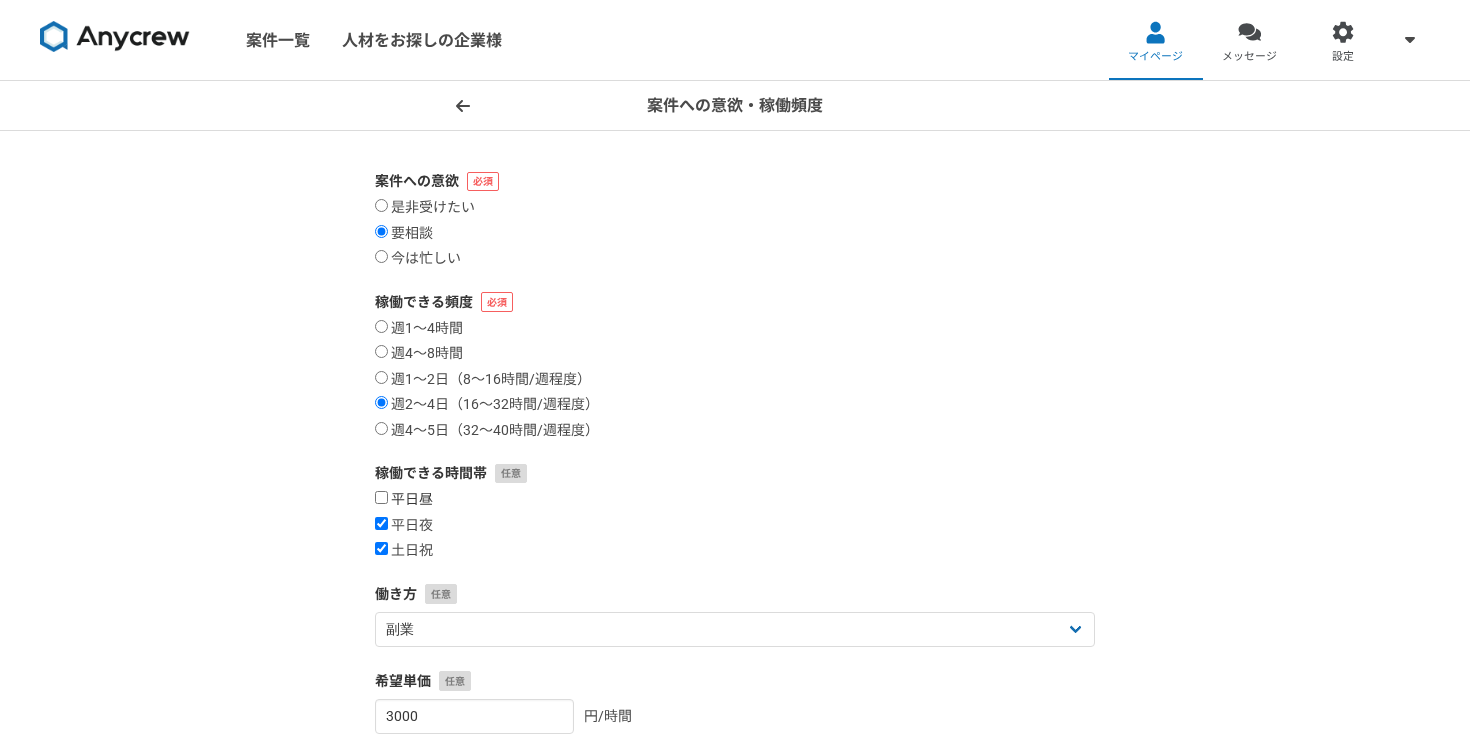 click on "平日昼" at bounding box center [404, 500] 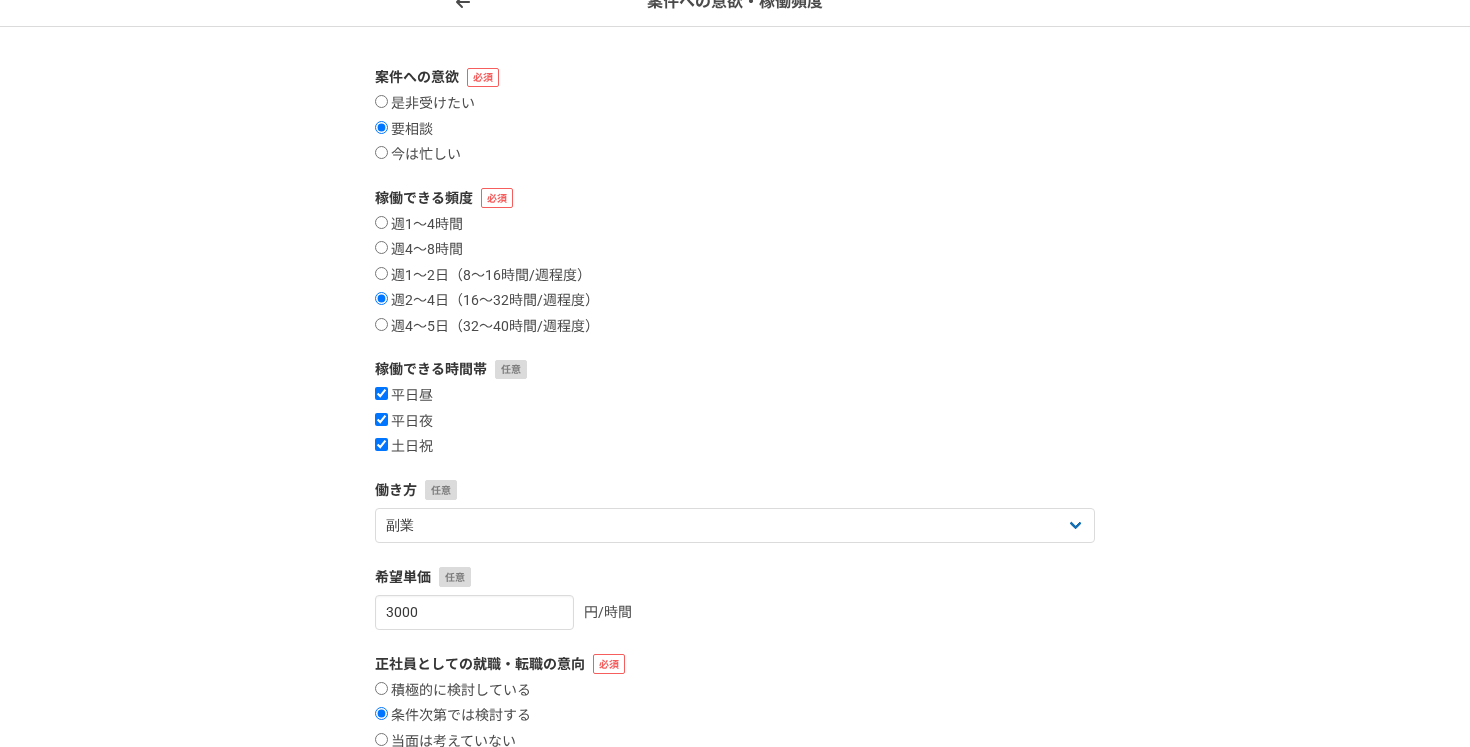 scroll, scrollTop: 110, scrollLeft: 0, axis: vertical 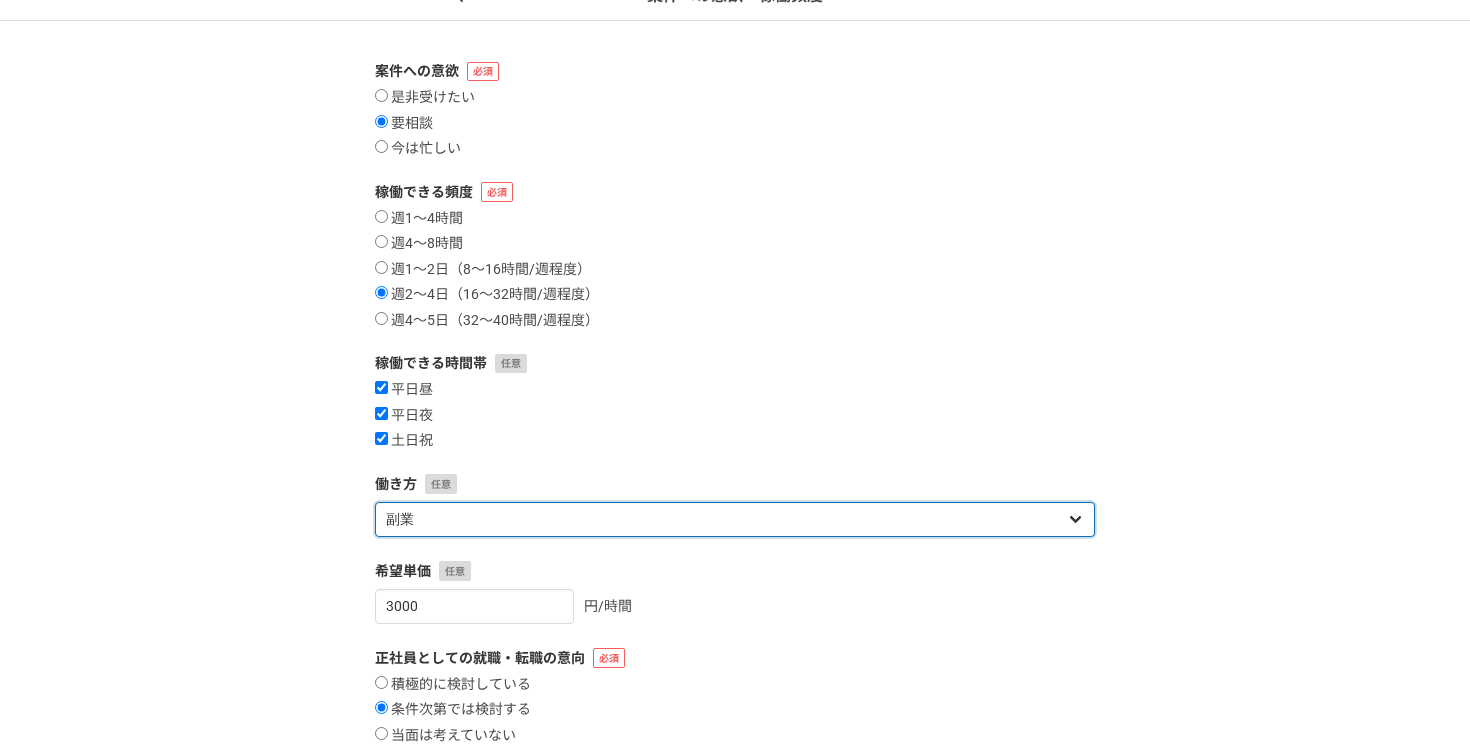 click on "フリーランス 副業 その他" at bounding box center (735, 519) 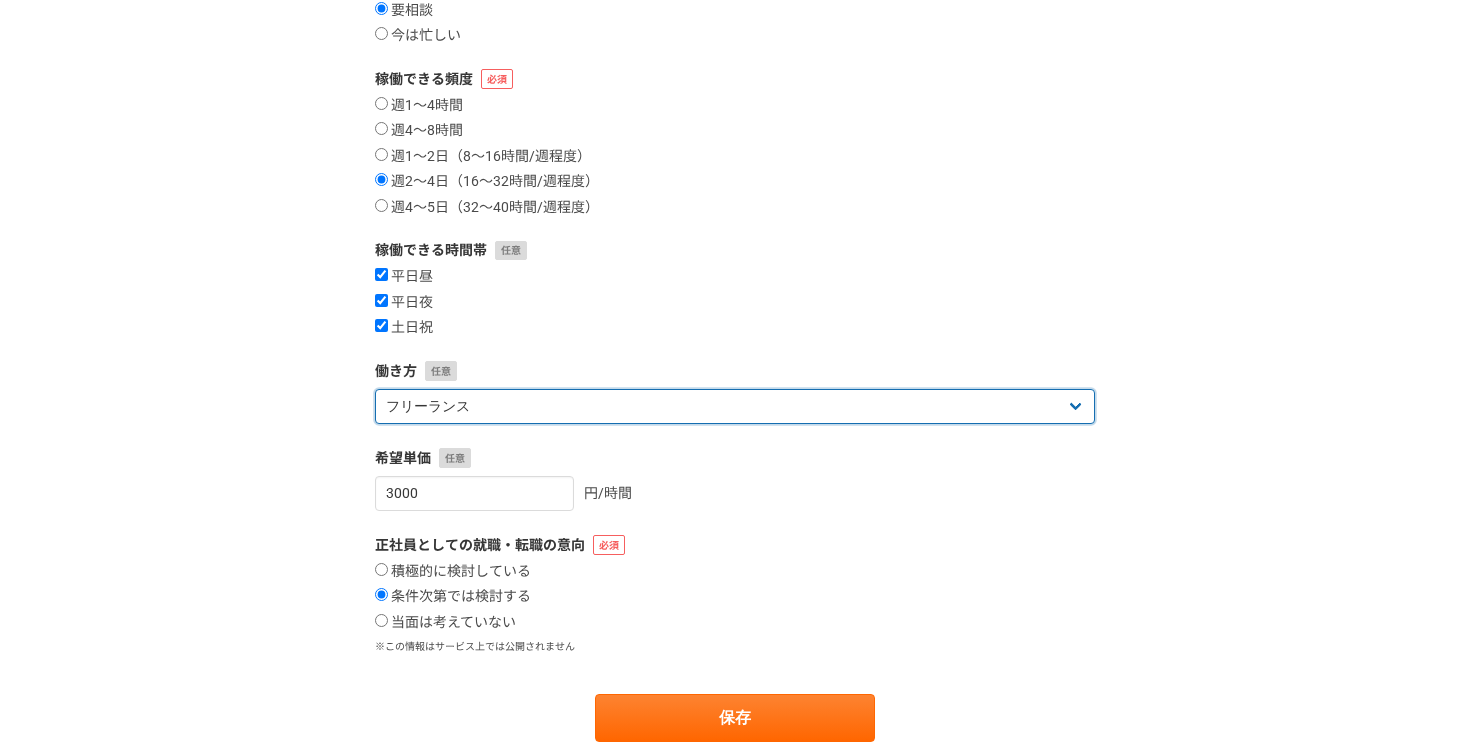 scroll, scrollTop: 239, scrollLeft: 0, axis: vertical 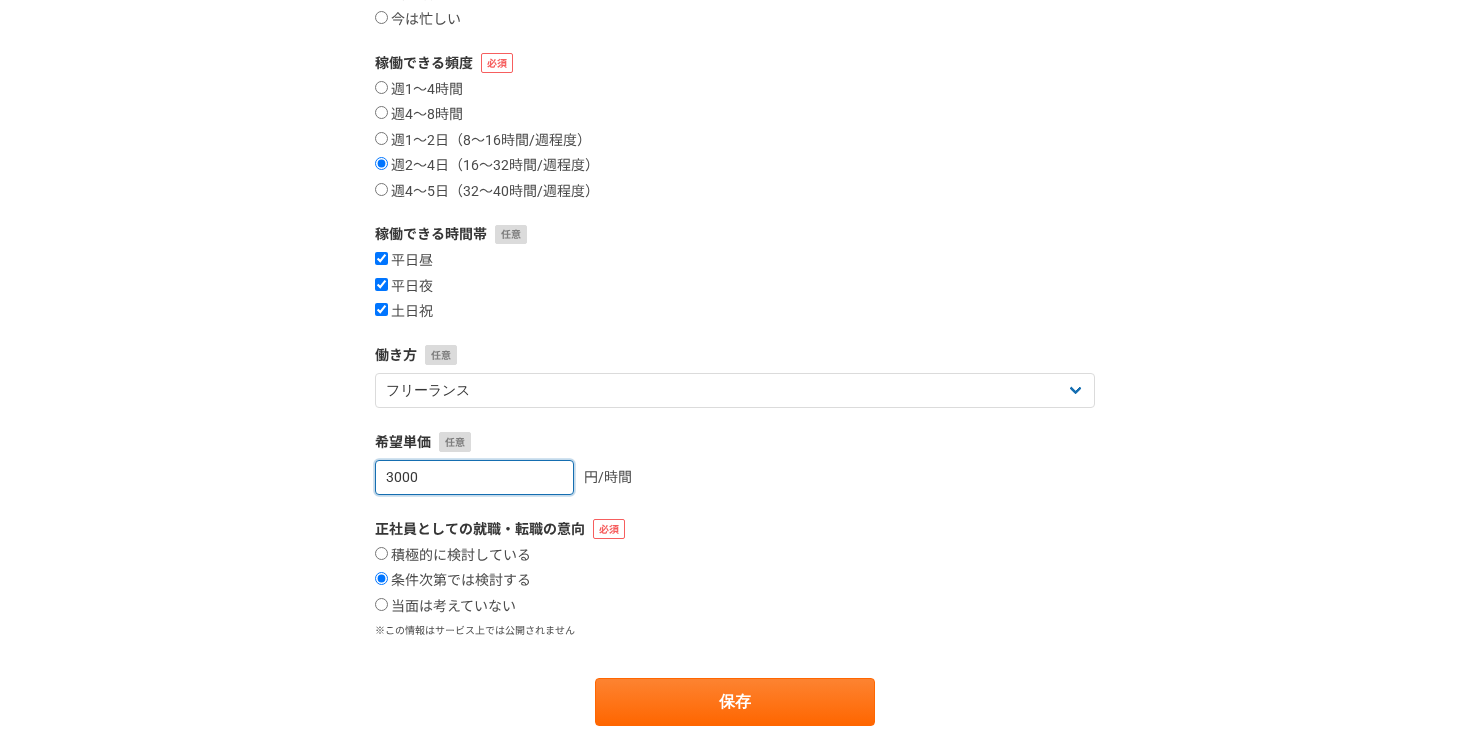 click on "3000" at bounding box center (474, 477) 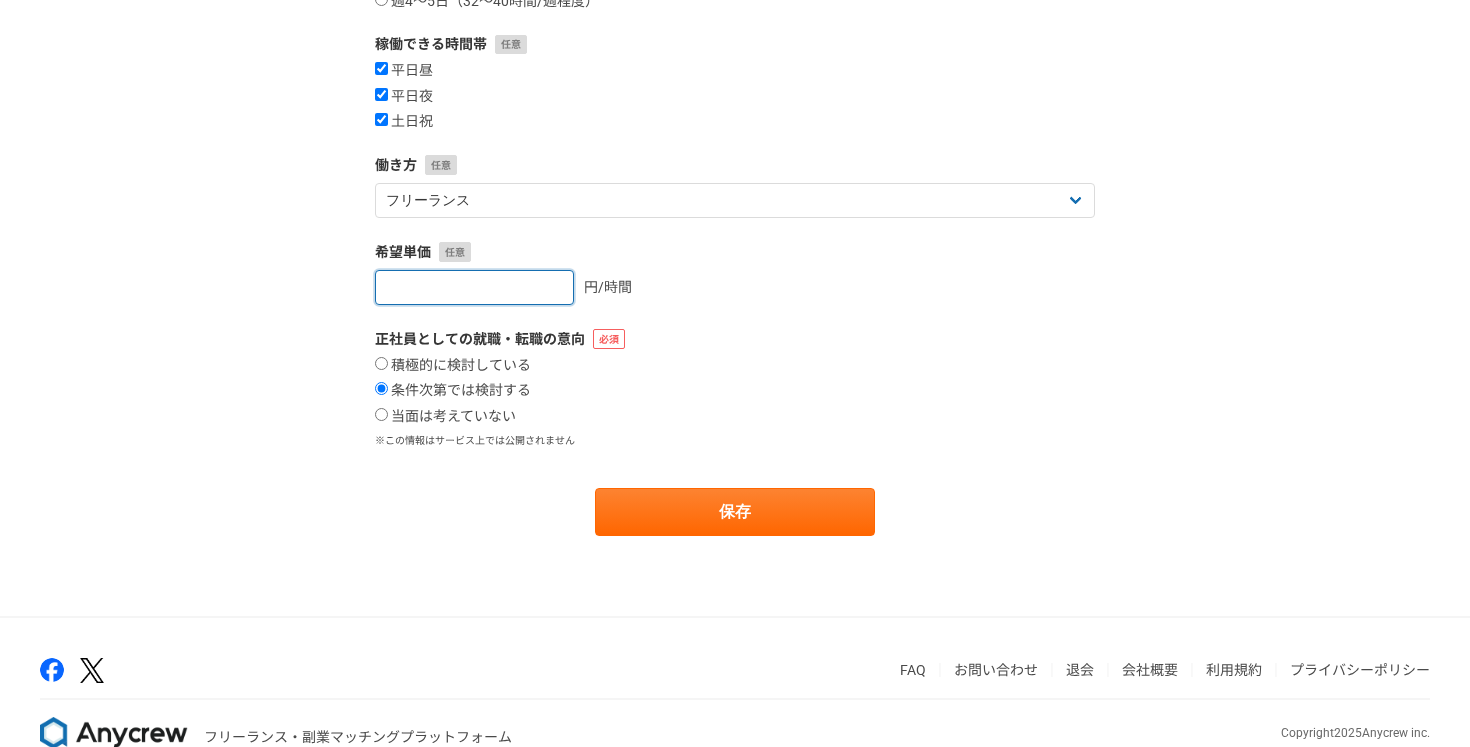 scroll, scrollTop: 432, scrollLeft: 0, axis: vertical 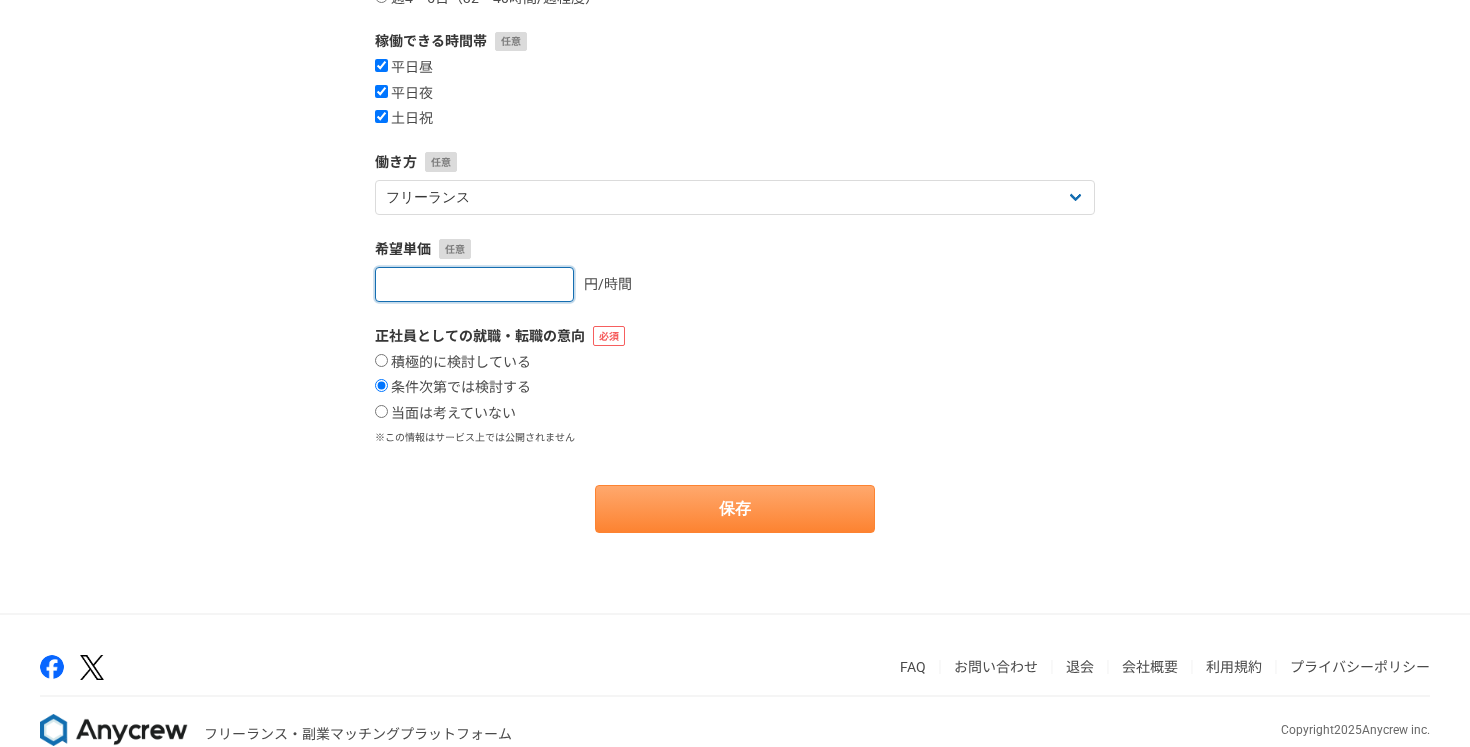 type 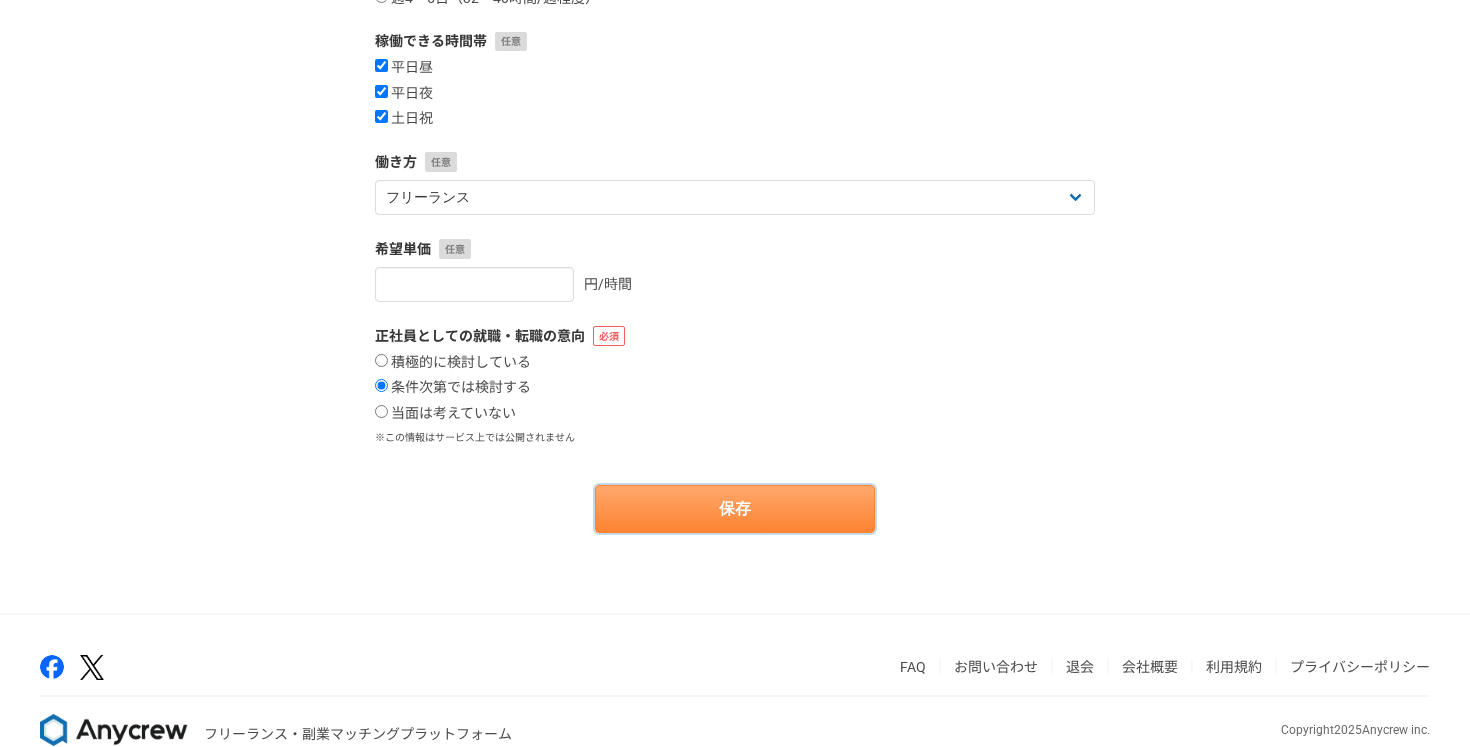 click on "保存" at bounding box center [735, 509] 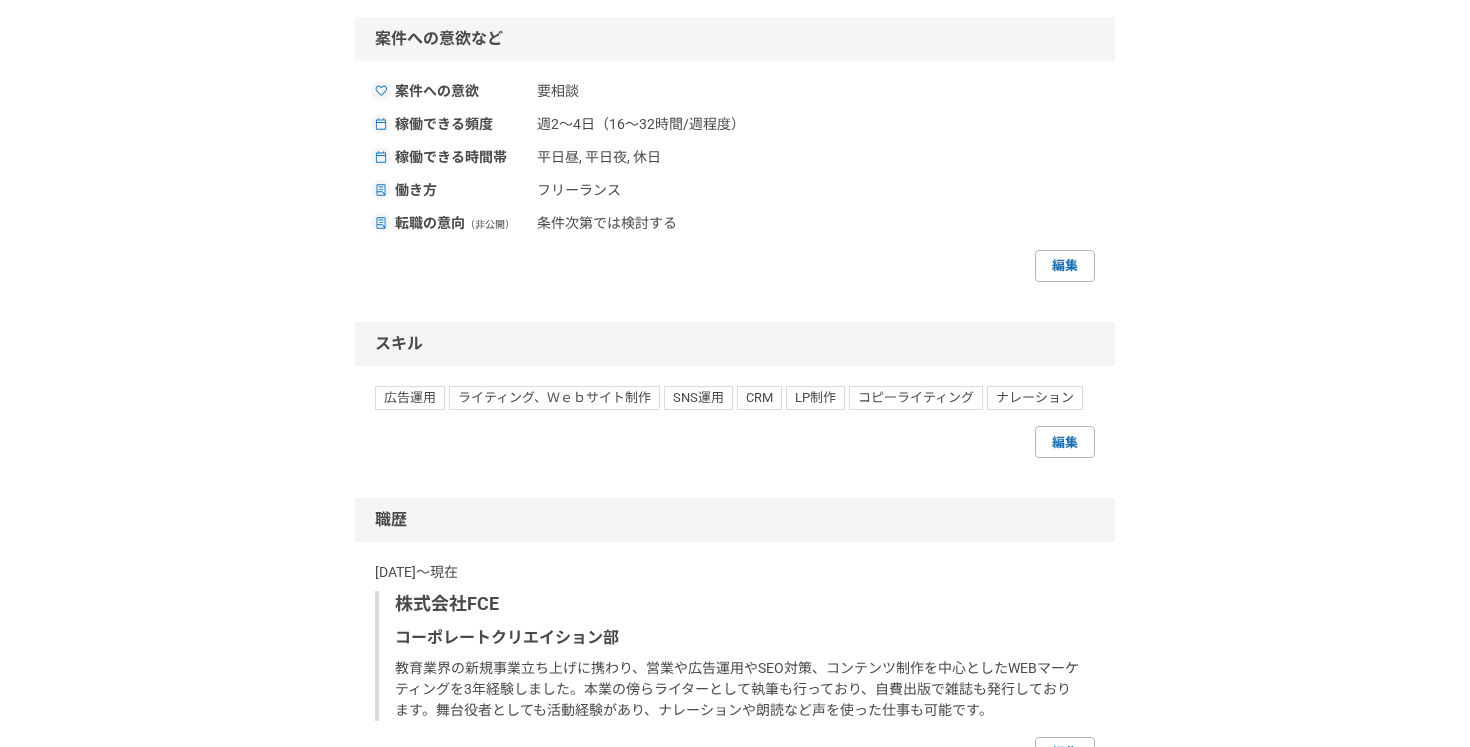 scroll, scrollTop: 1081, scrollLeft: 0, axis: vertical 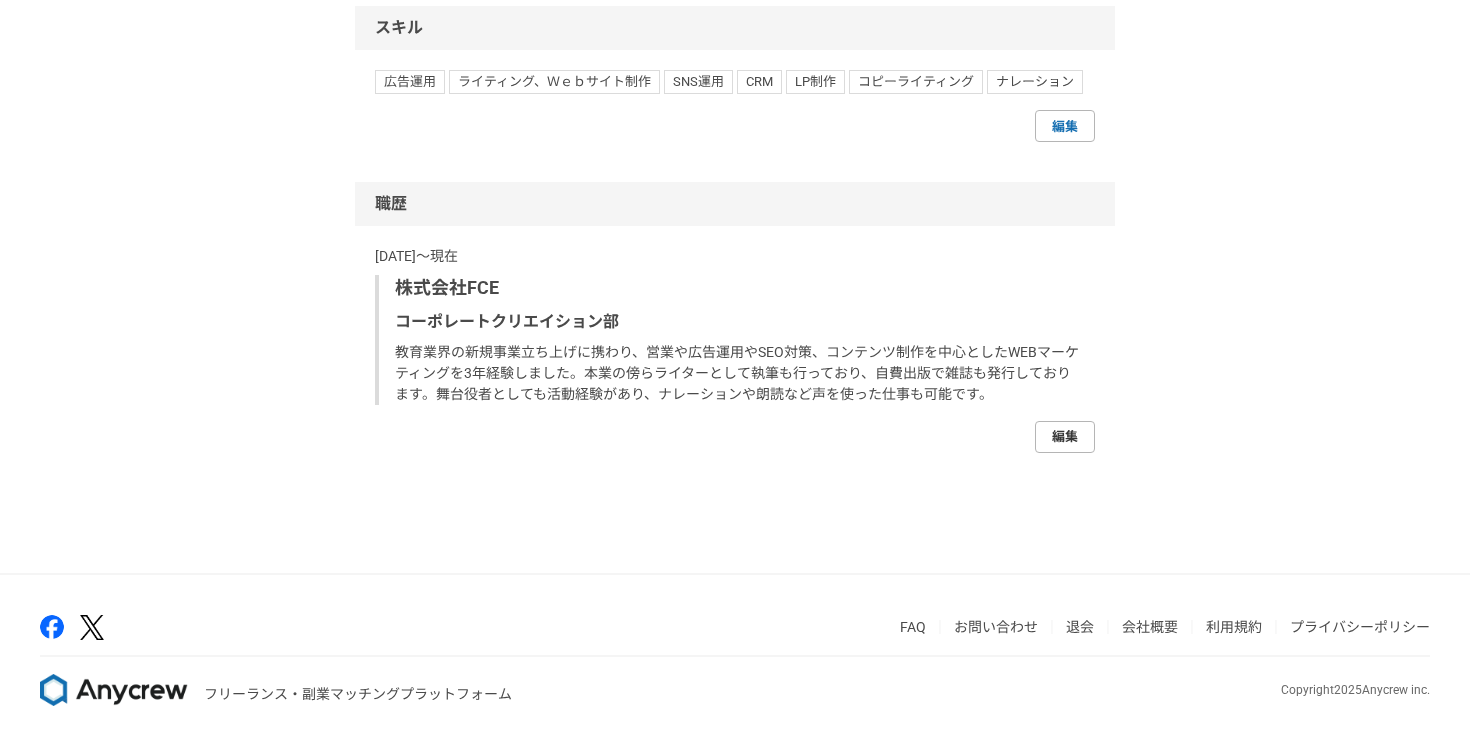 click on "編集" at bounding box center [1065, 437] 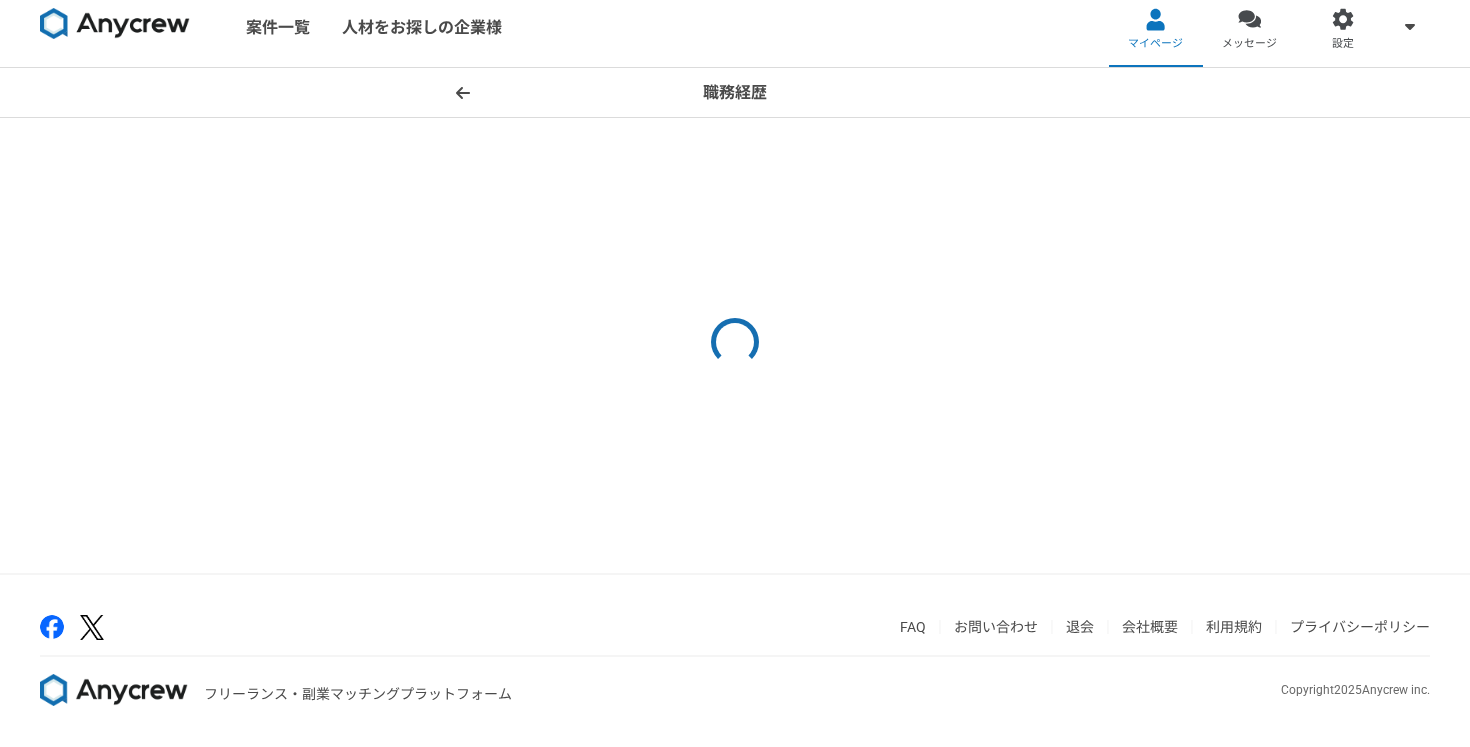 scroll, scrollTop: 0, scrollLeft: 0, axis: both 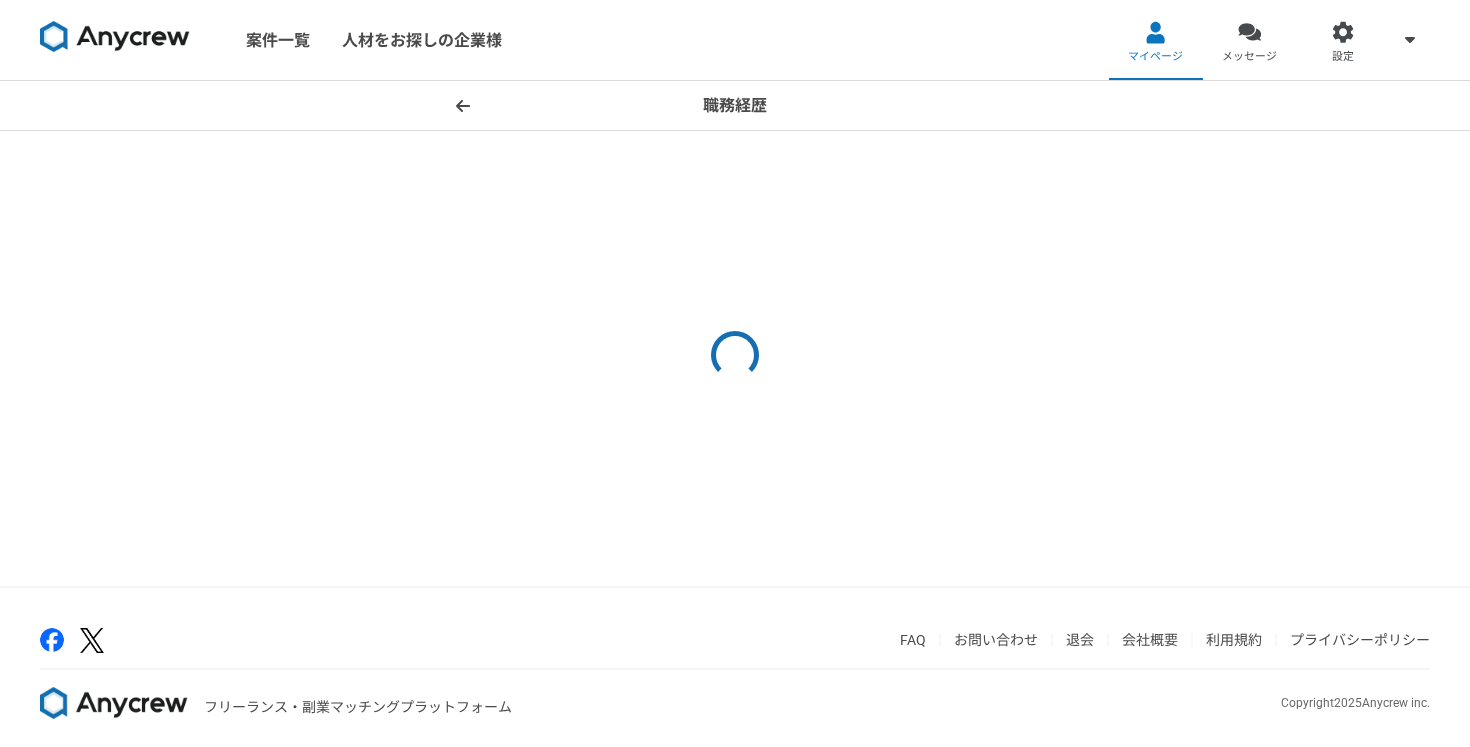 select on "2023" 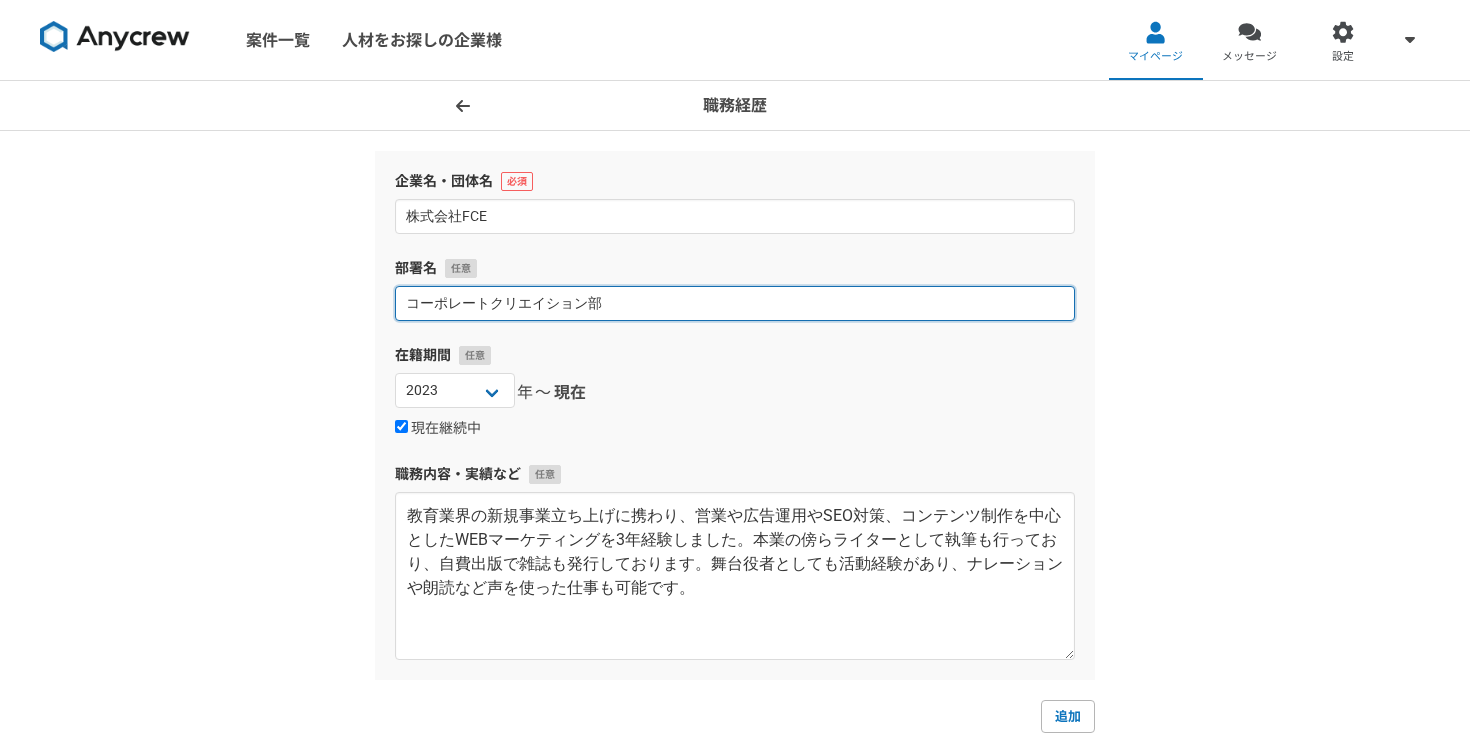 click on "コーポレートクリエイション部" at bounding box center (735, 303) 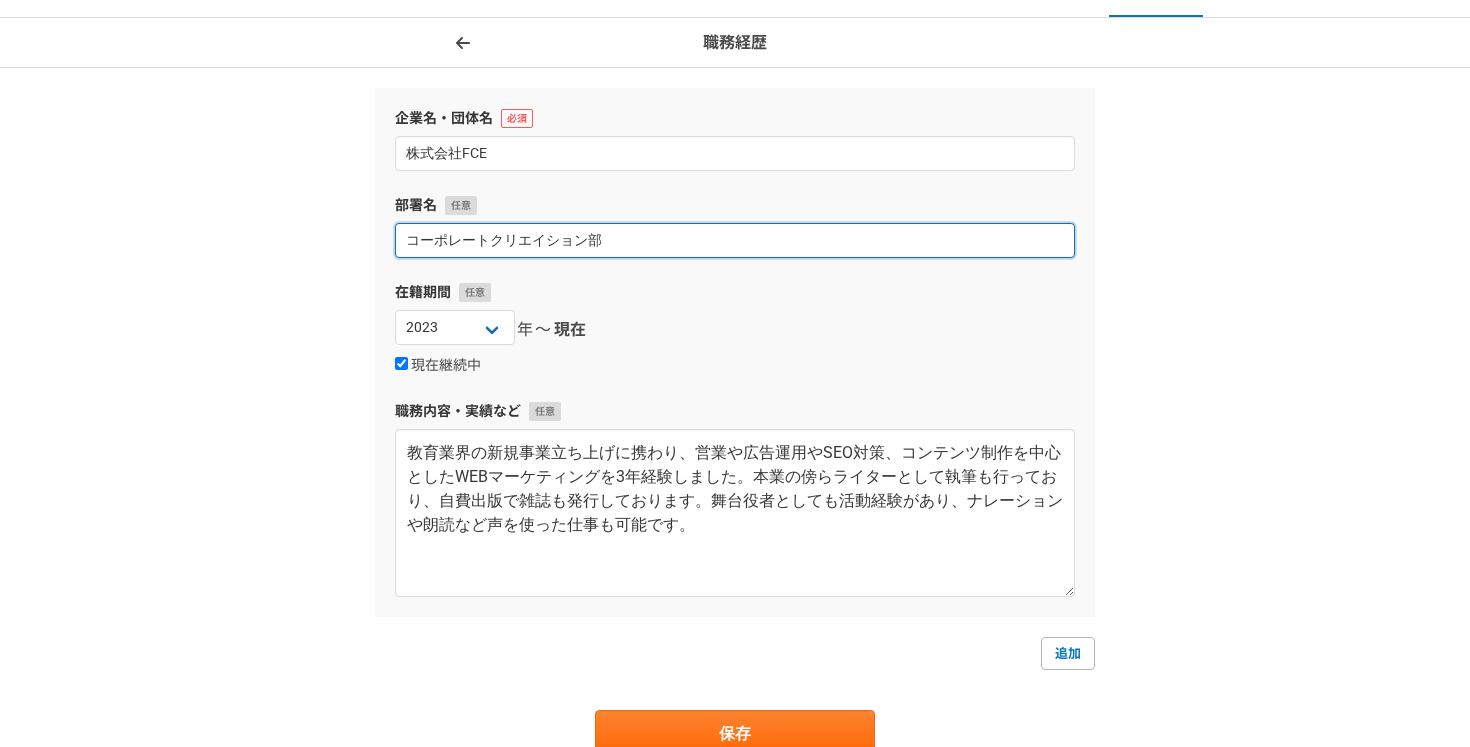 scroll, scrollTop: 66, scrollLeft: 0, axis: vertical 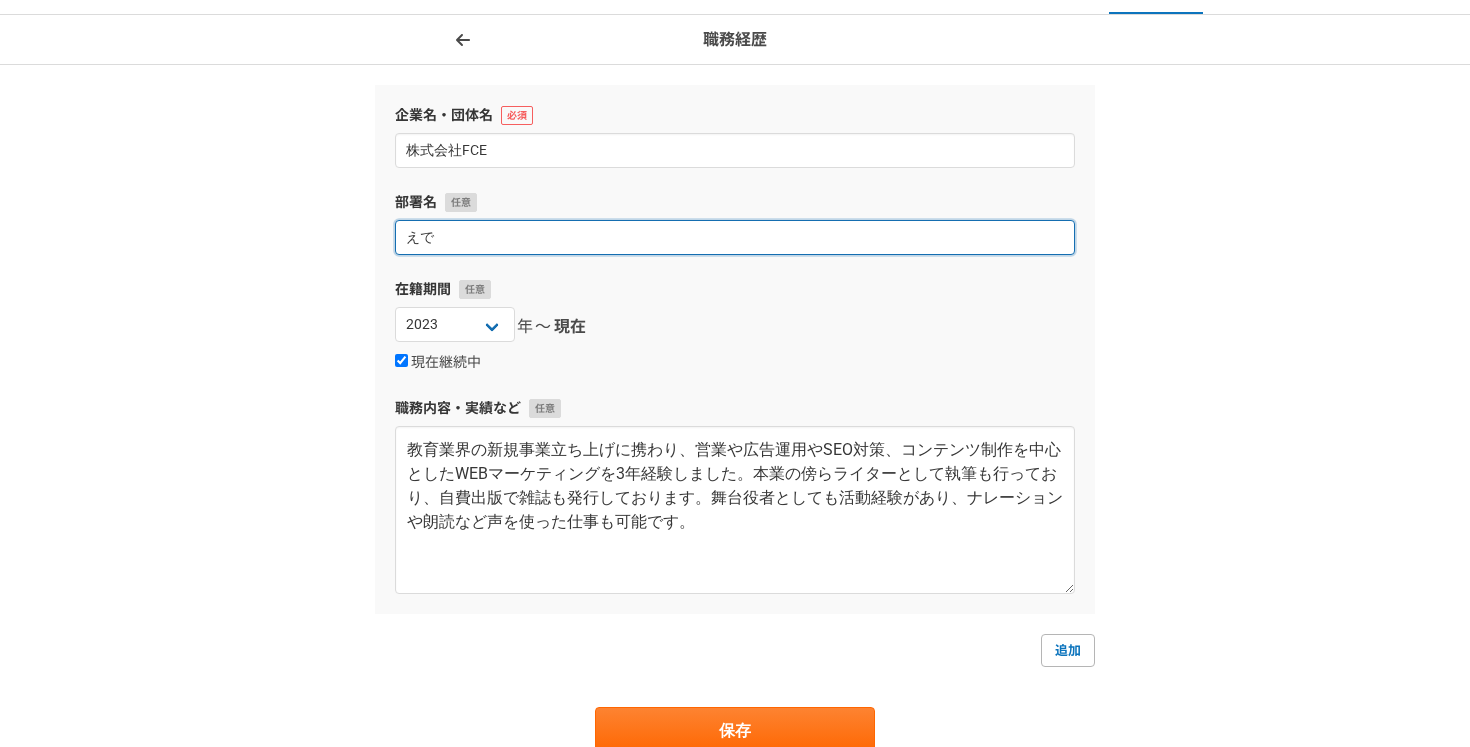 type on "え" 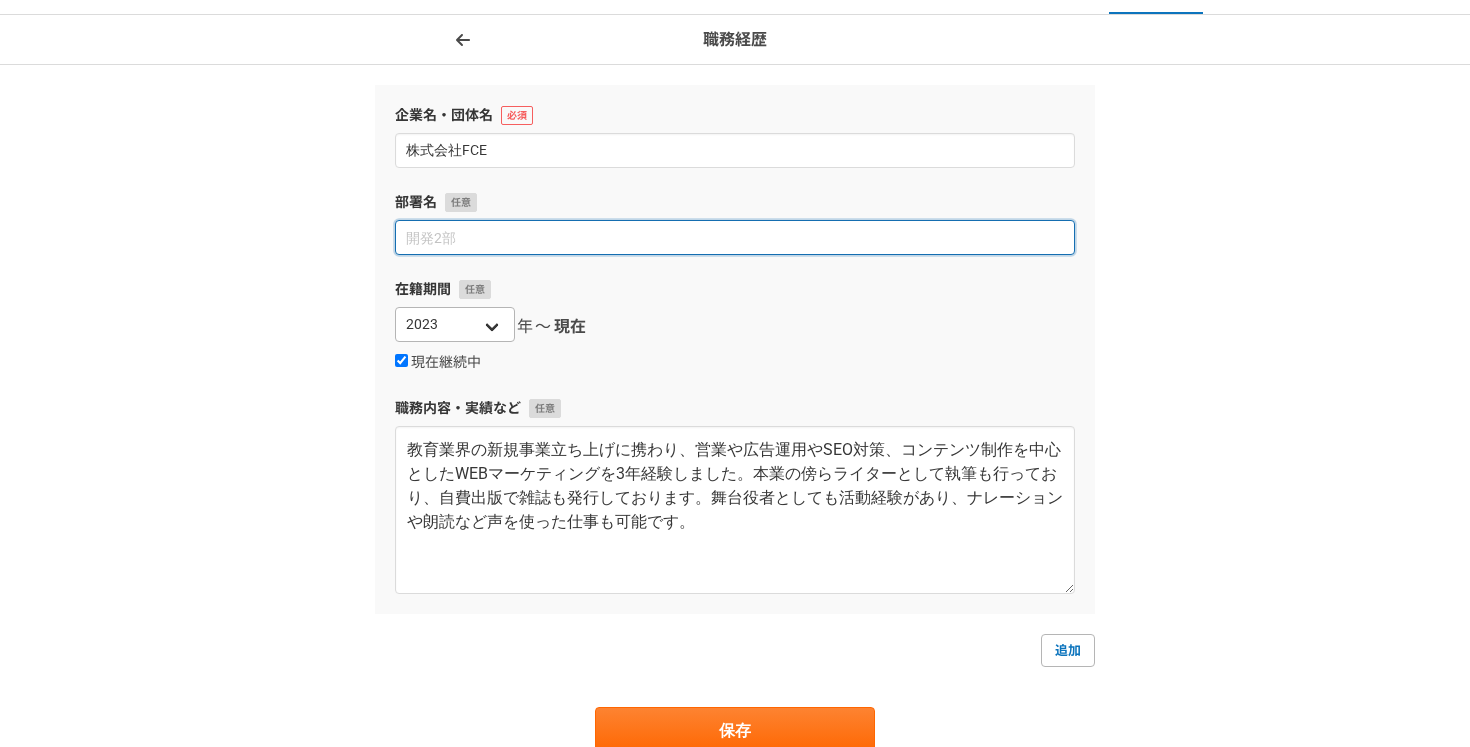 type 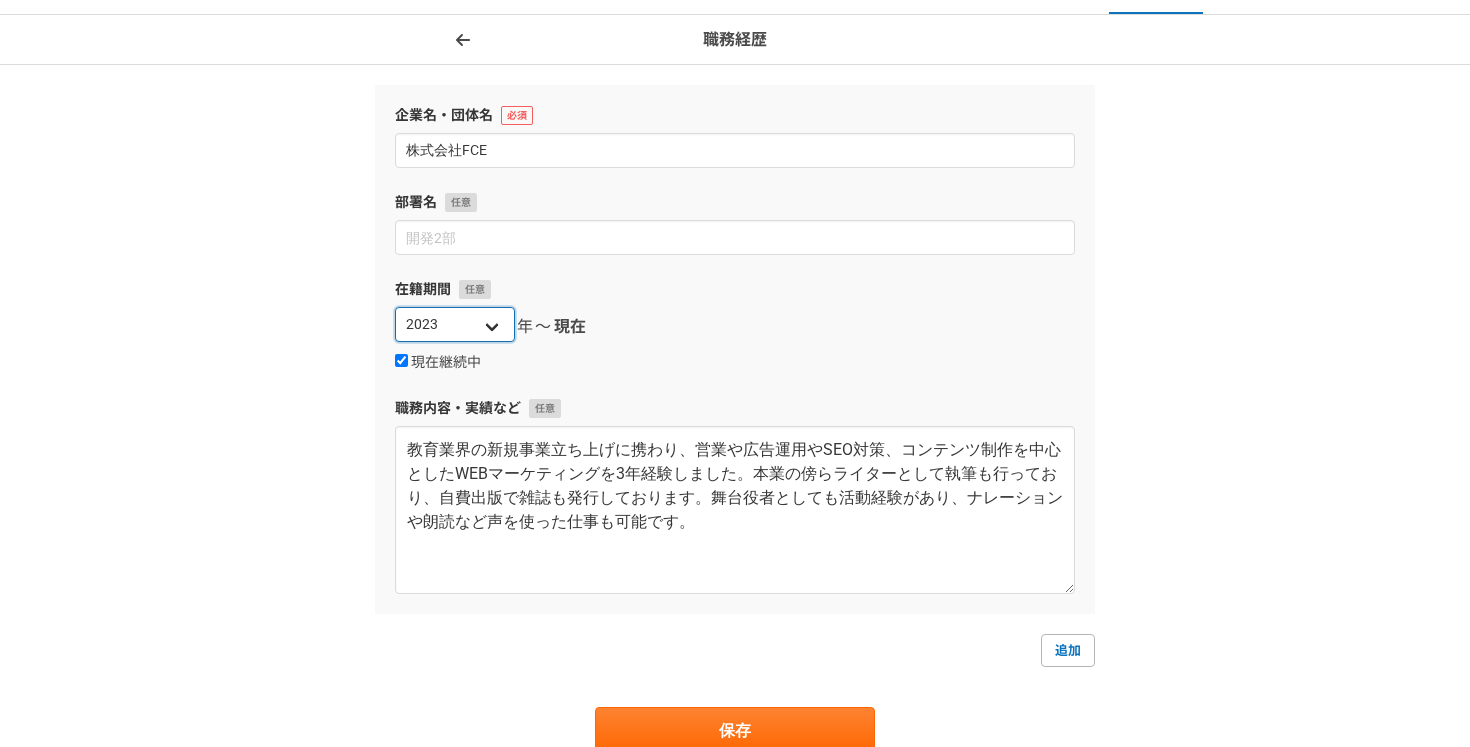 click on "2025 2024 2023 2022 2021 2020 2019 2018 2017 2016 2015 2014 2013 2012 2011 2010 2009 2008 2007 2006 2005 2004 2003 2002 2001 2000 1999 1998 1997 1996 1995 1994 1993 1992 1991 1990 1989 1988 1987 1986 1985 1984 1983 1982 1981 1980 1979 1978 1977 1976" at bounding box center [455, 324] 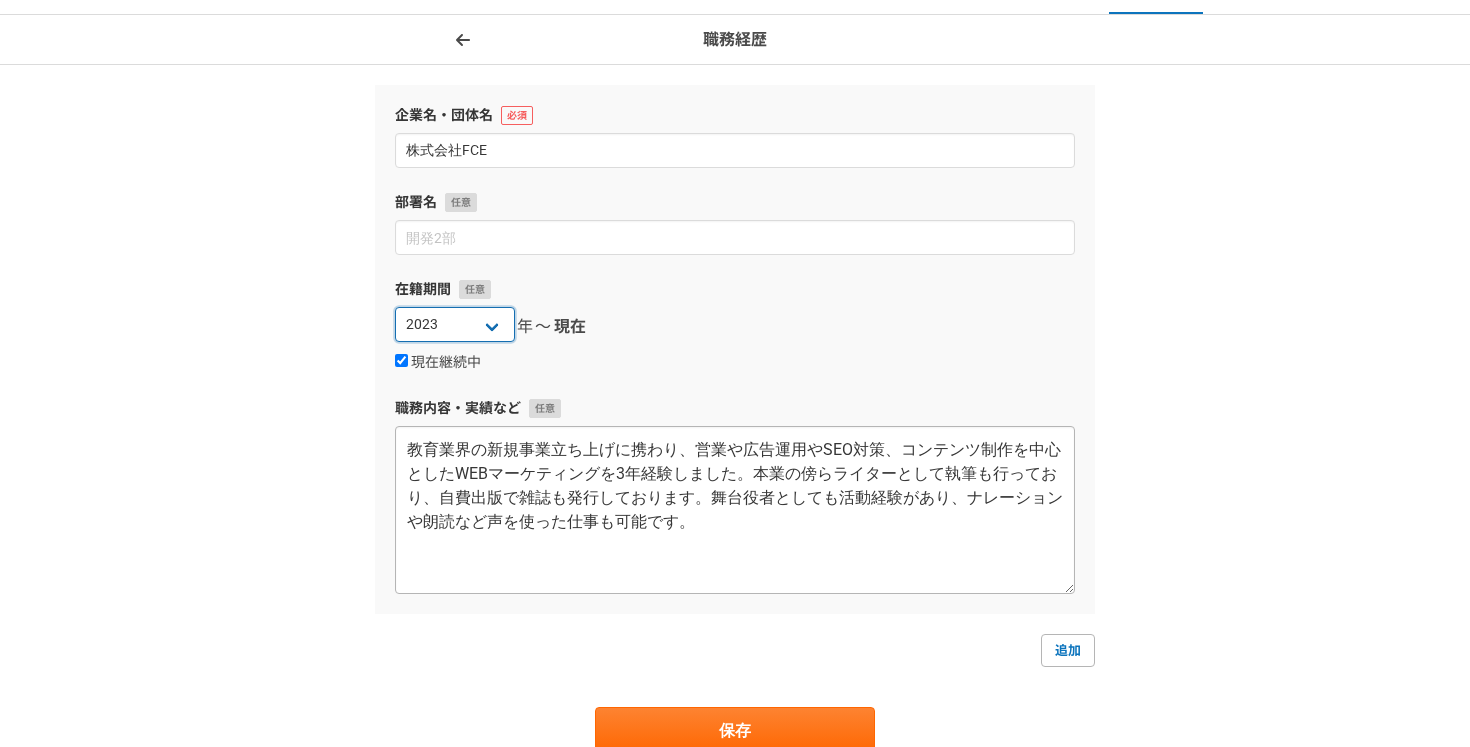scroll, scrollTop: 0, scrollLeft: 0, axis: both 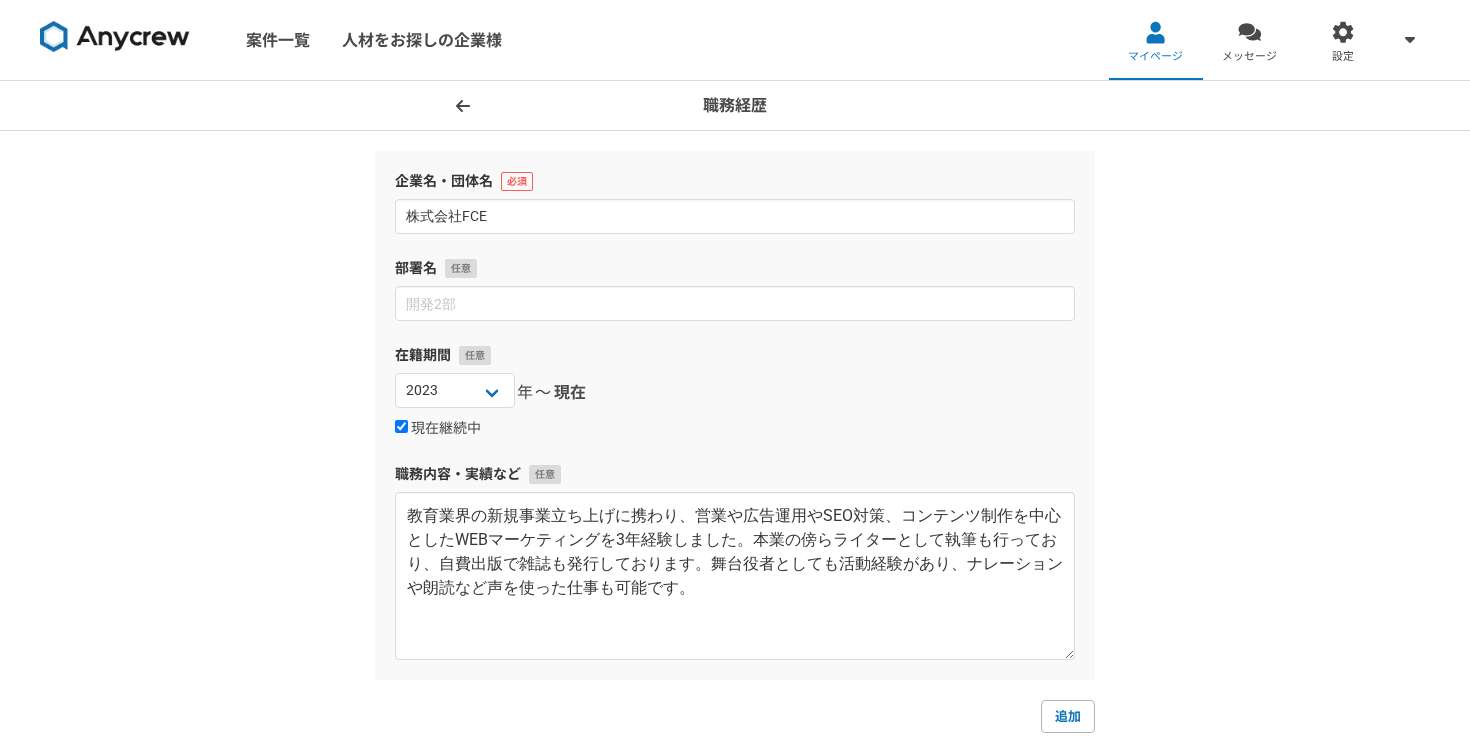 click 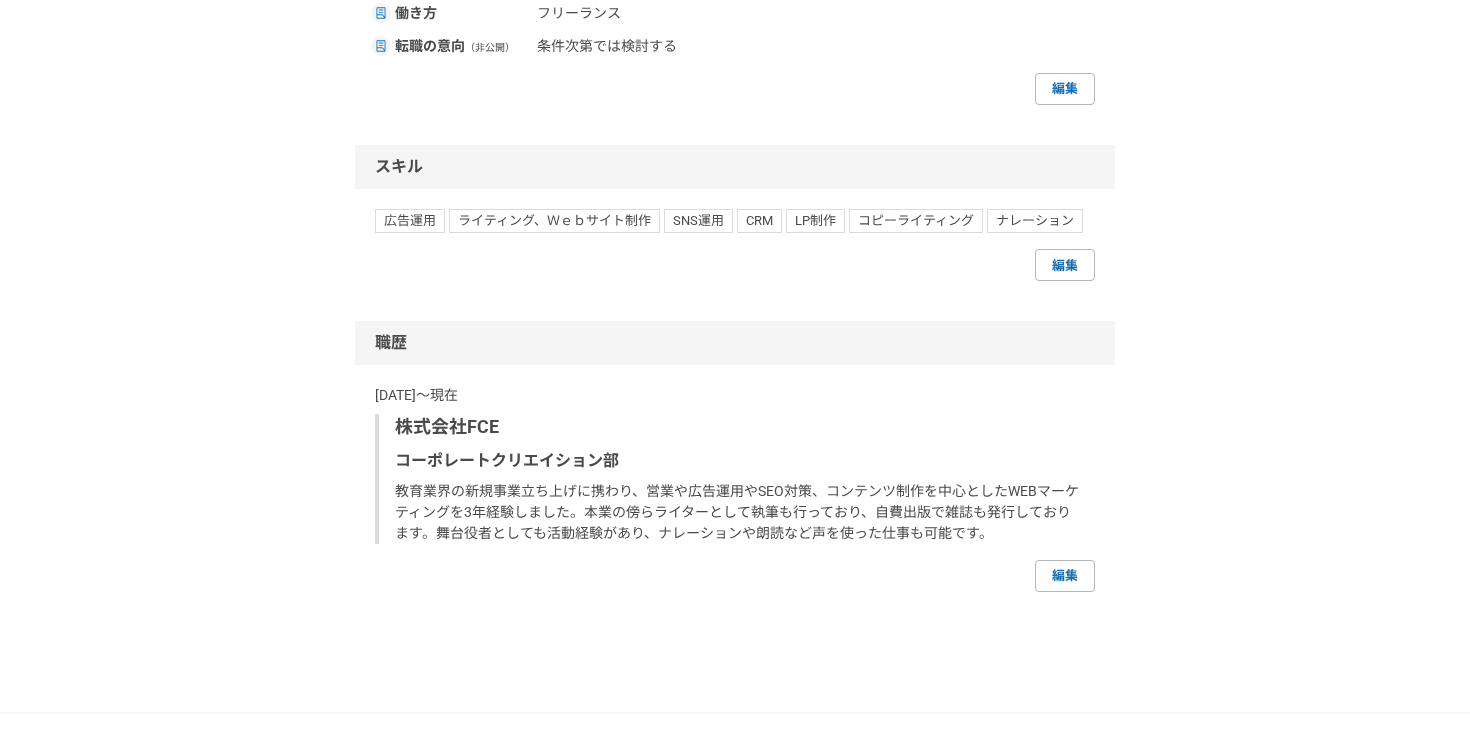 scroll, scrollTop: 1081, scrollLeft: 0, axis: vertical 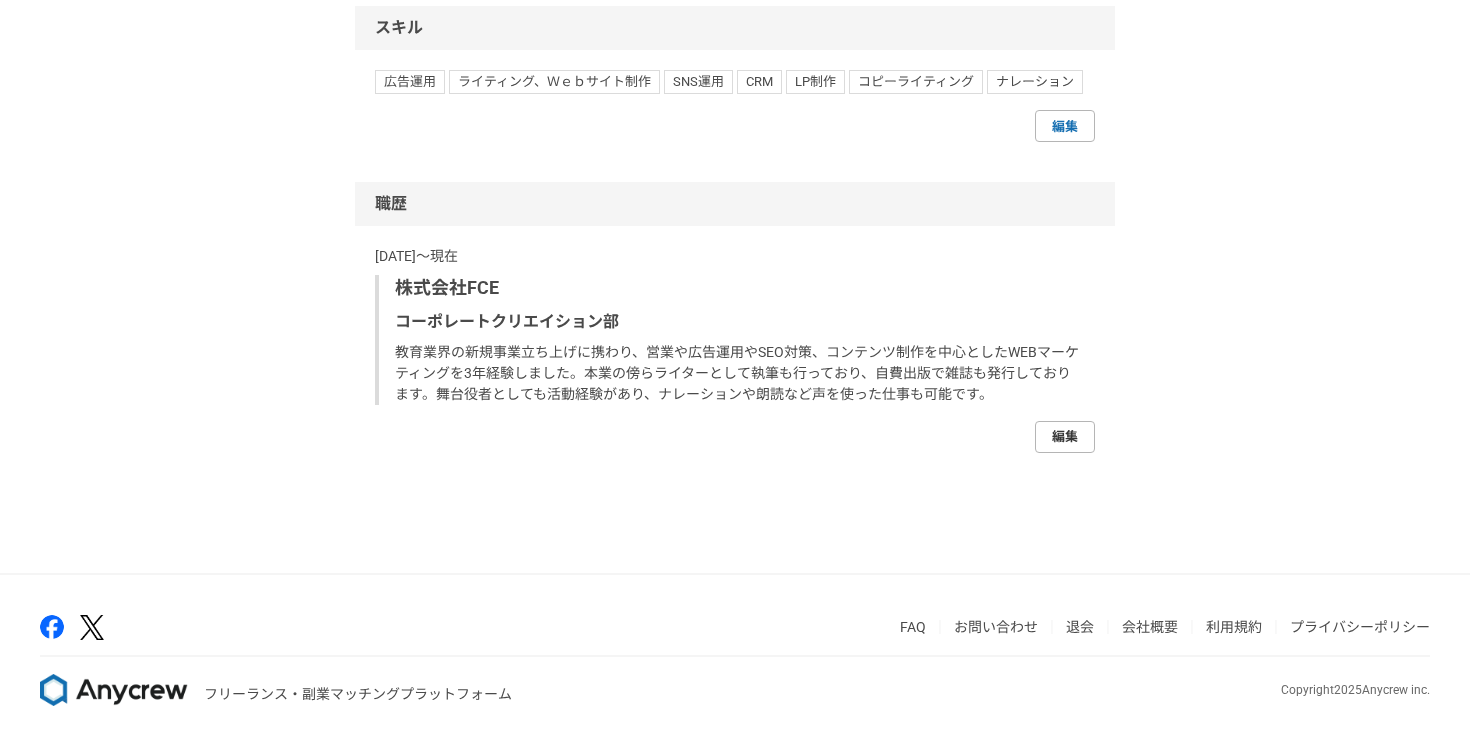 click on "編集" at bounding box center [1065, 437] 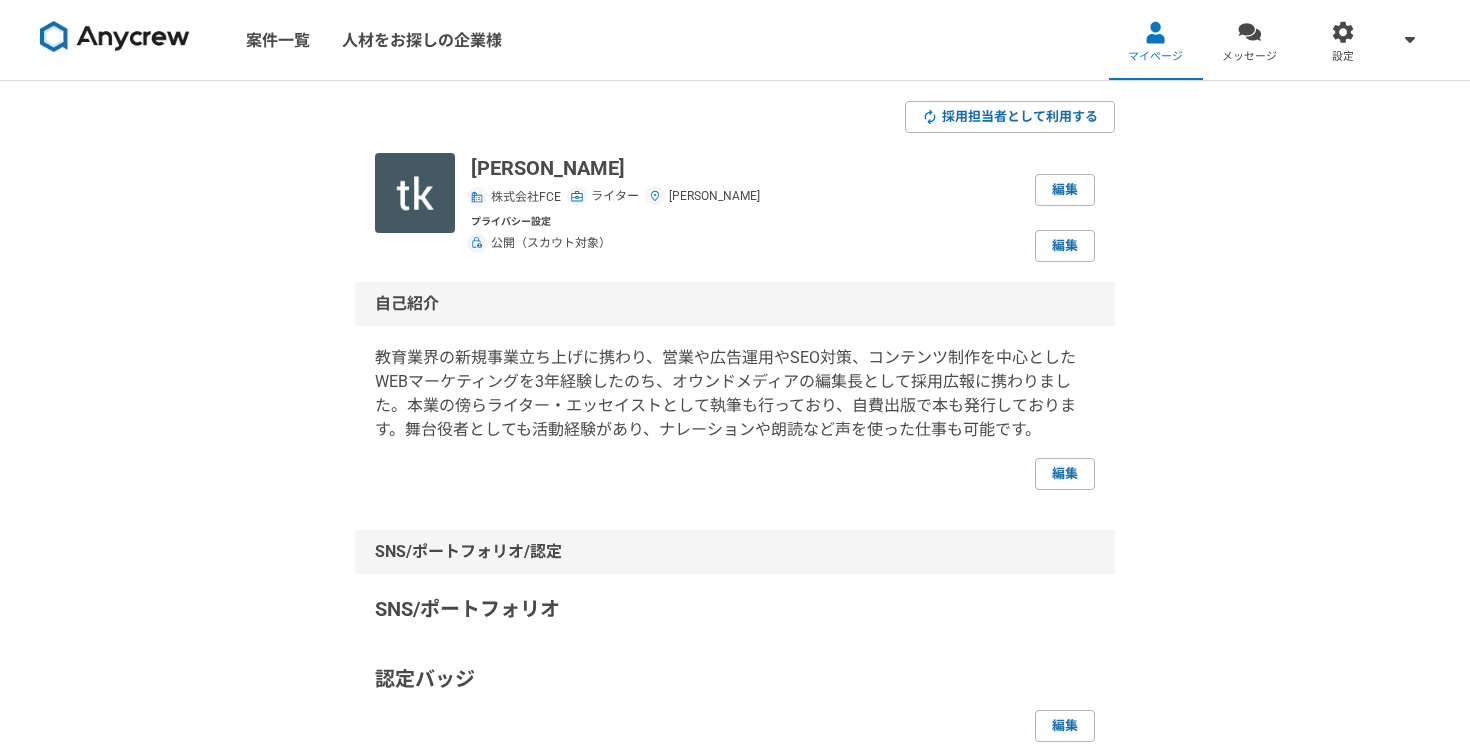select on "2023" 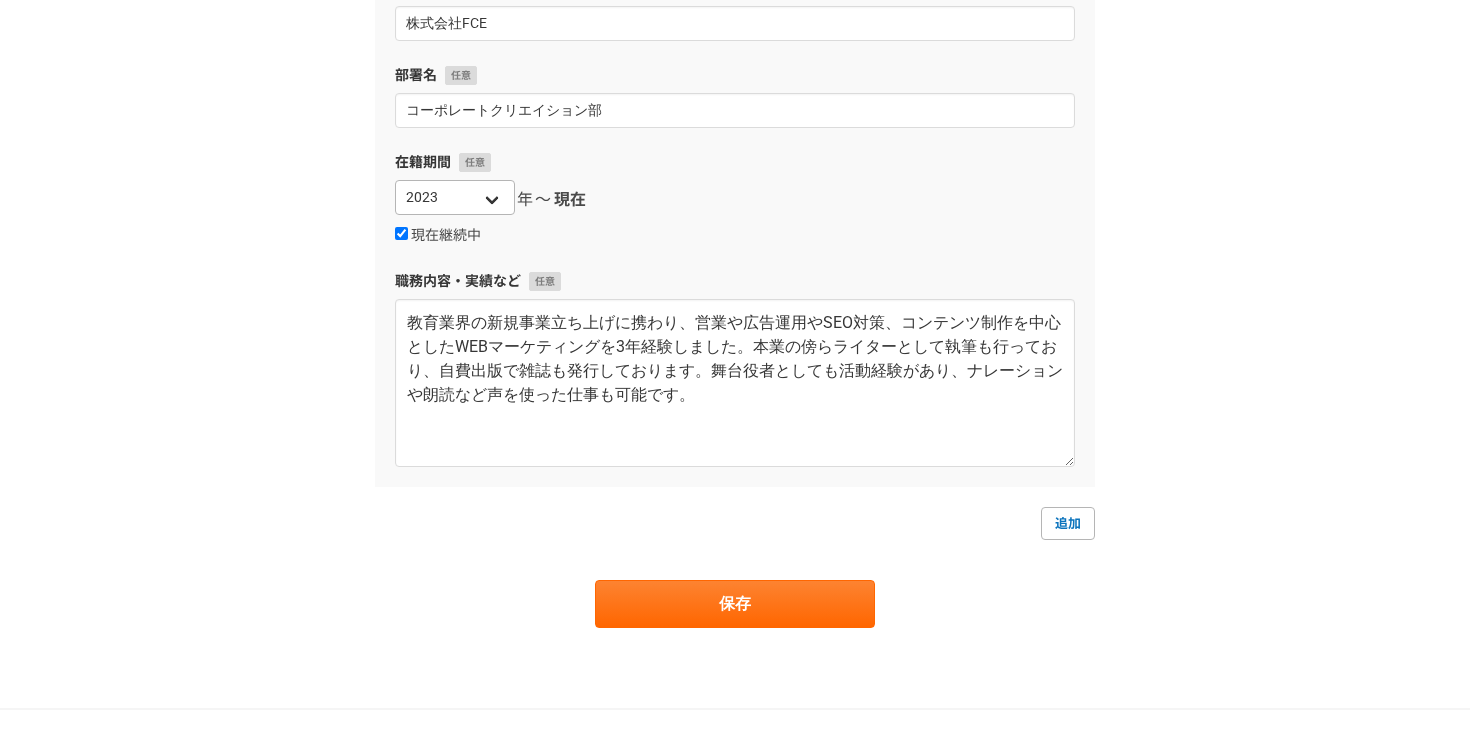 scroll, scrollTop: 201, scrollLeft: 0, axis: vertical 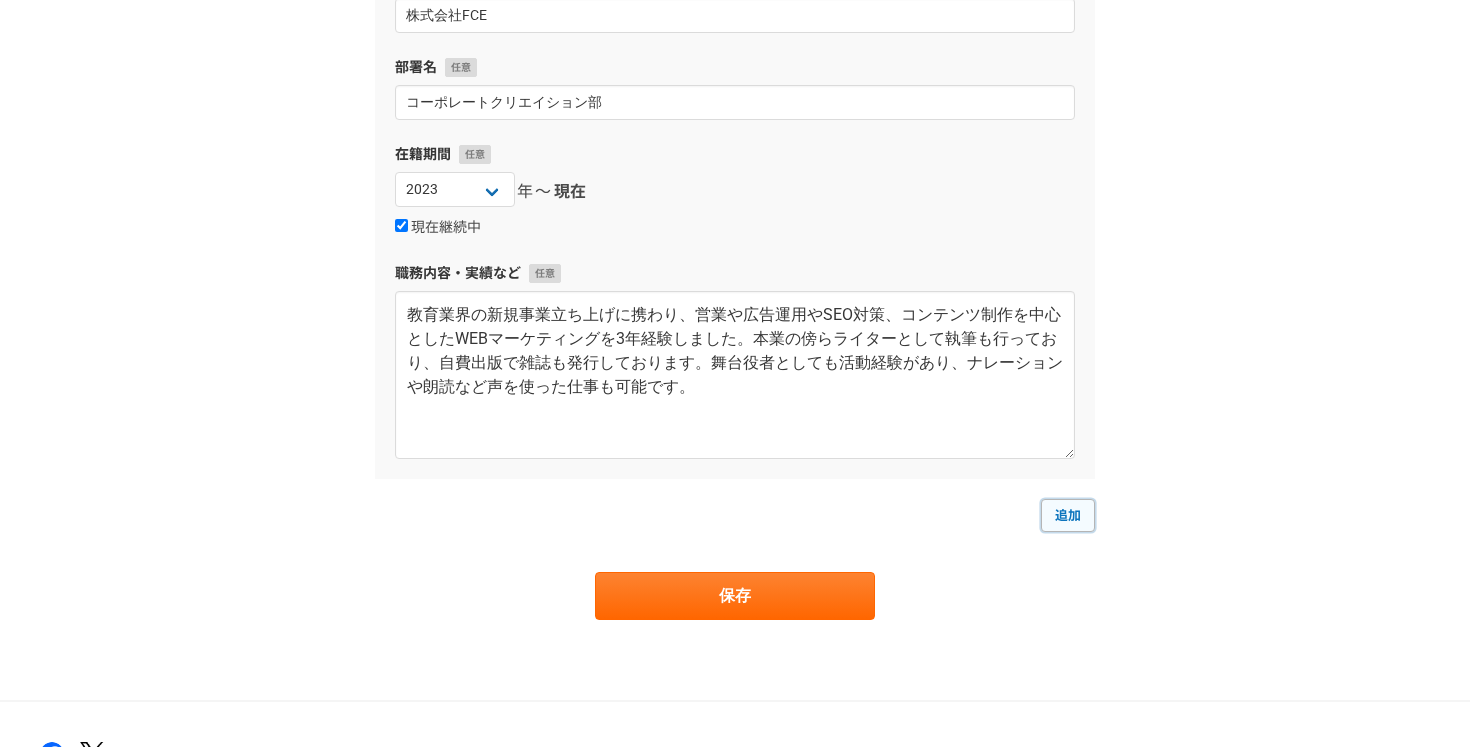 click on "追加" at bounding box center (1068, 515) 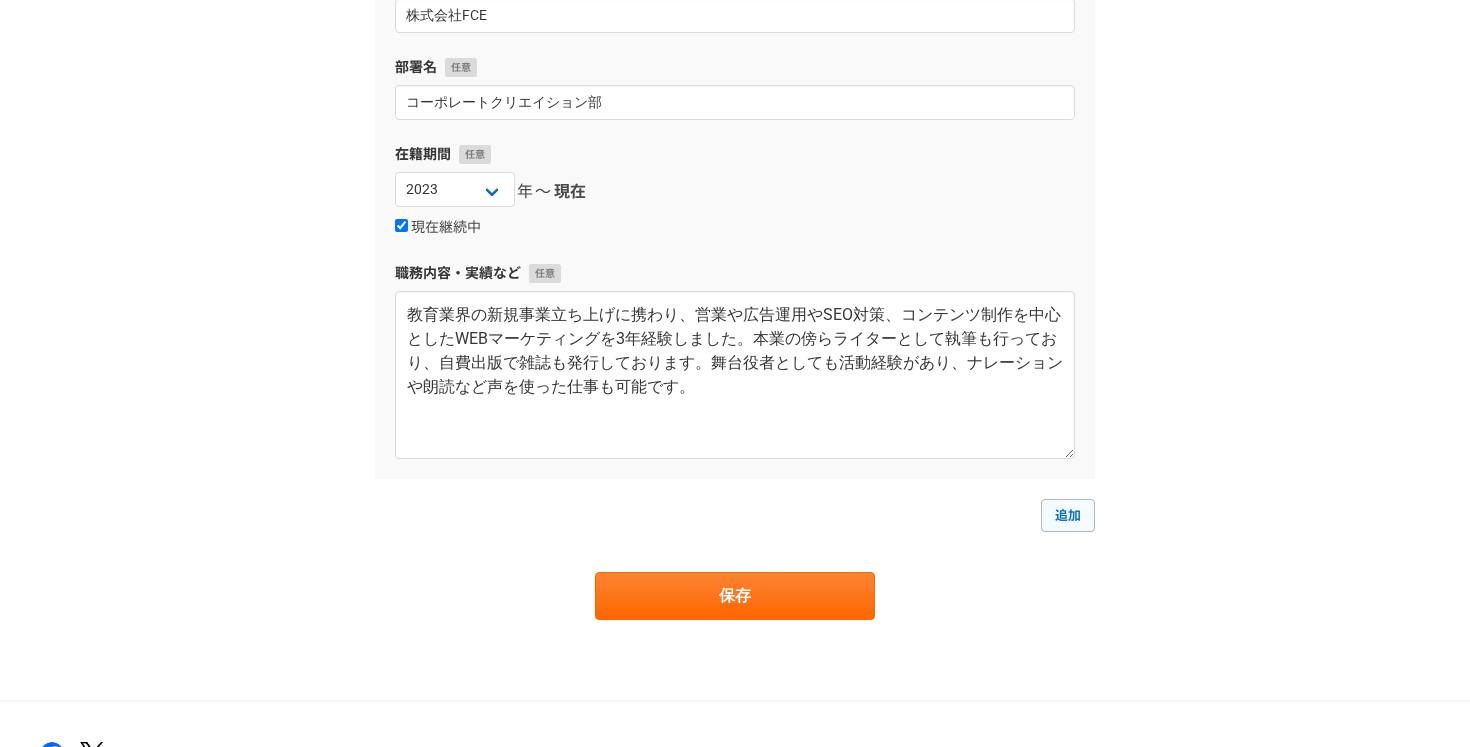select 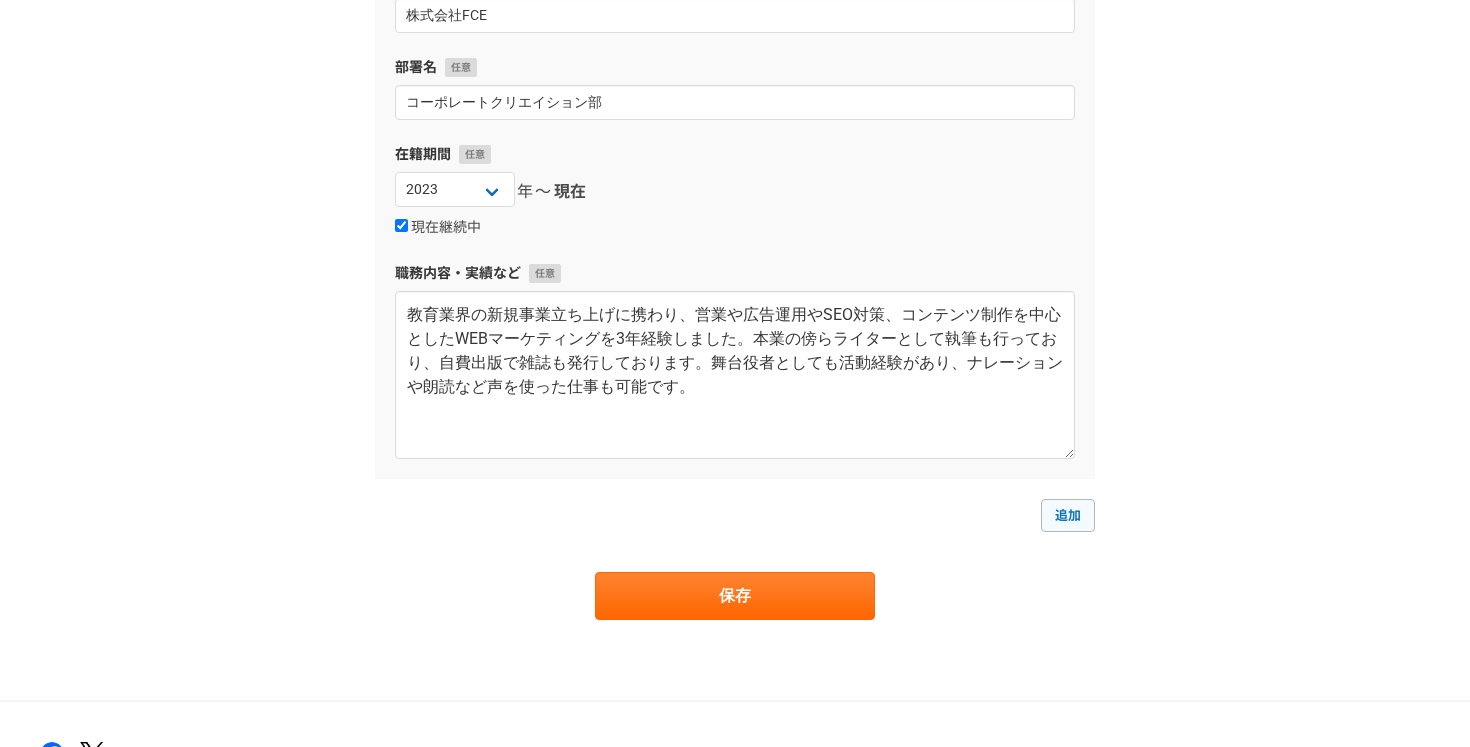 select 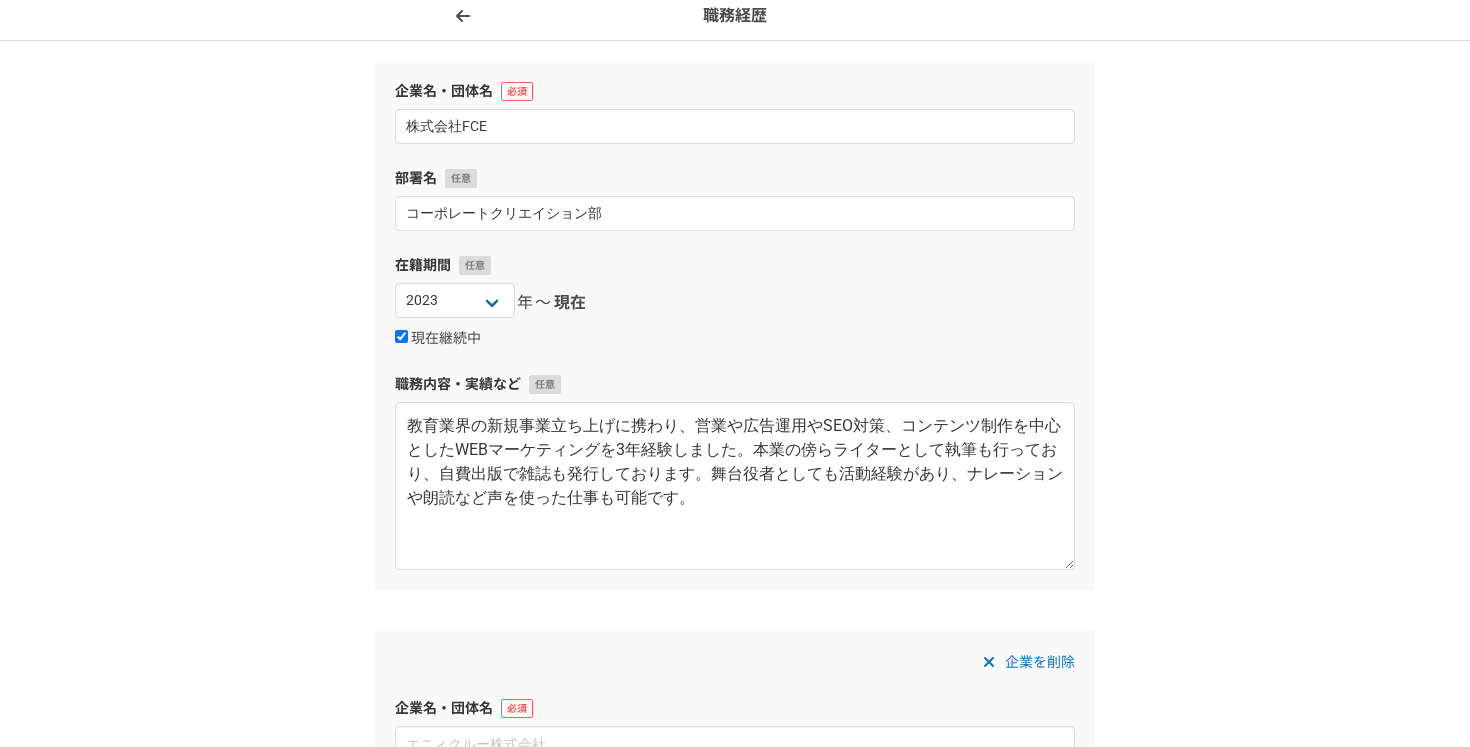 scroll, scrollTop: 0, scrollLeft: 0, axis: both 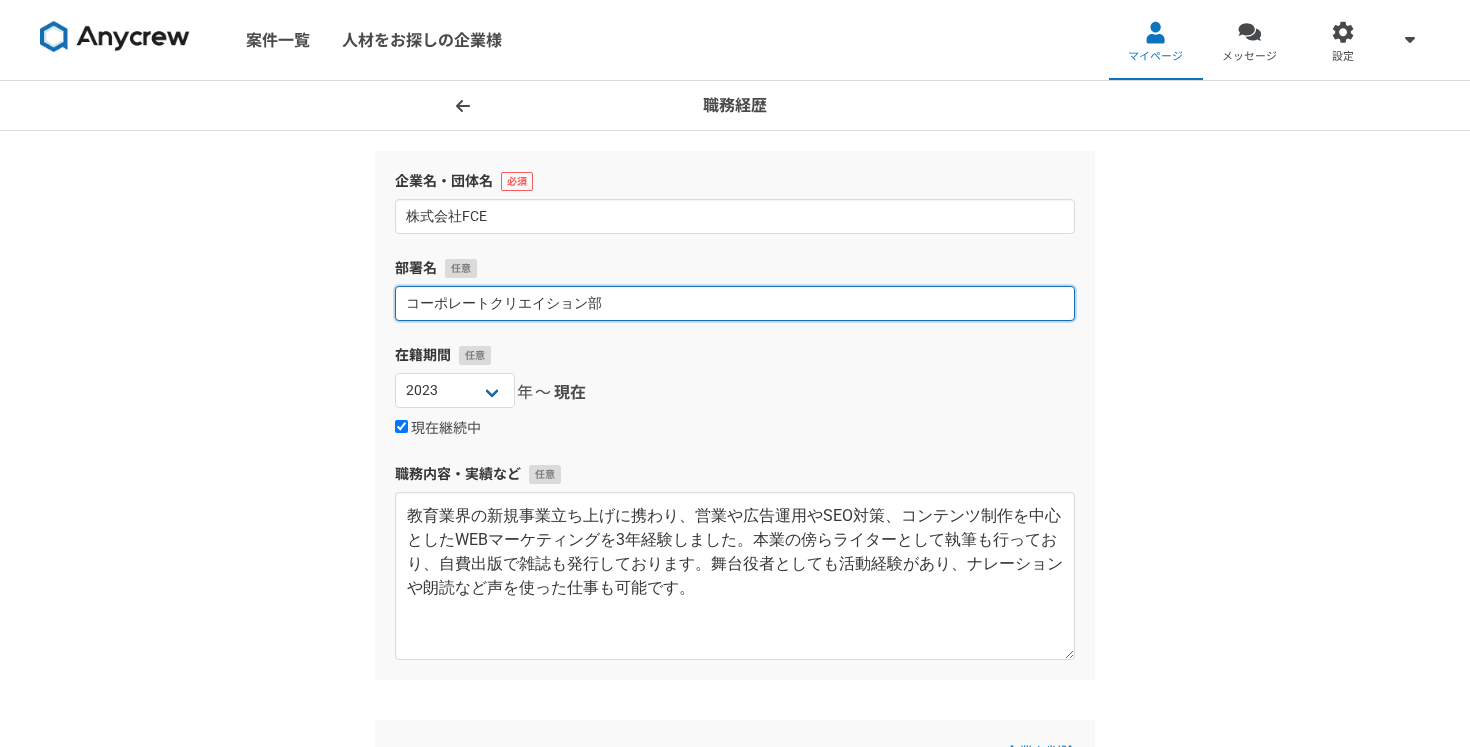 click on "コーポレートクリエイション部" at bounding box center [735, 303] 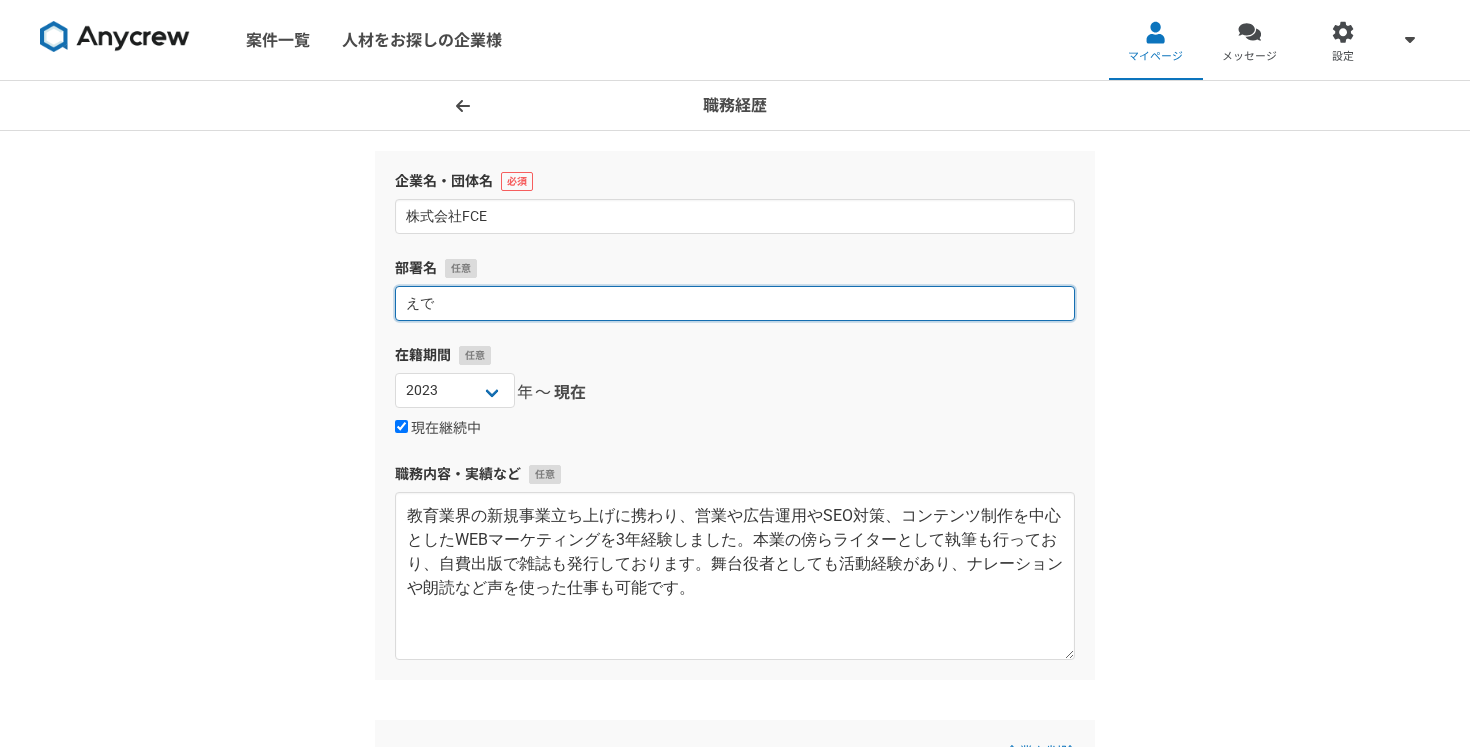 type on "え" 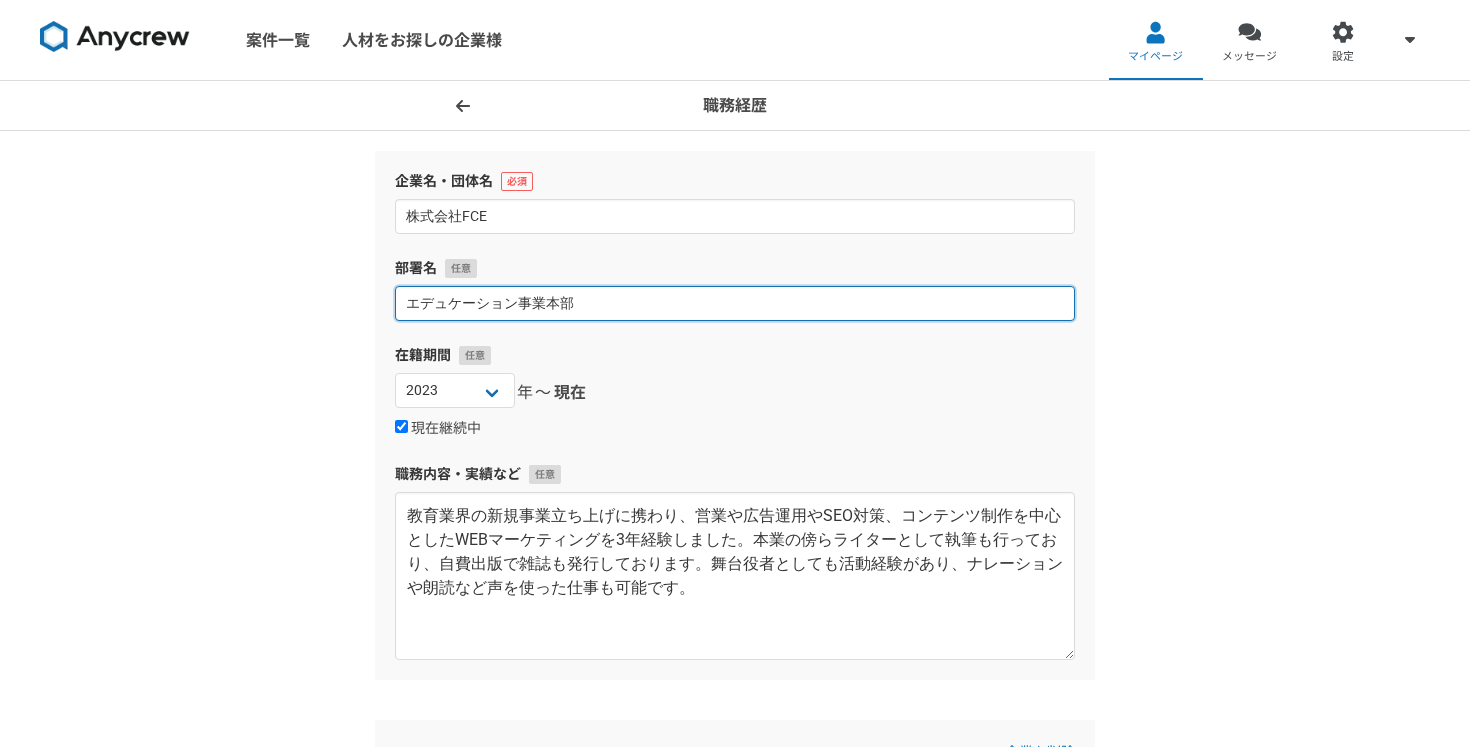type on "エデュケーション事業本部" 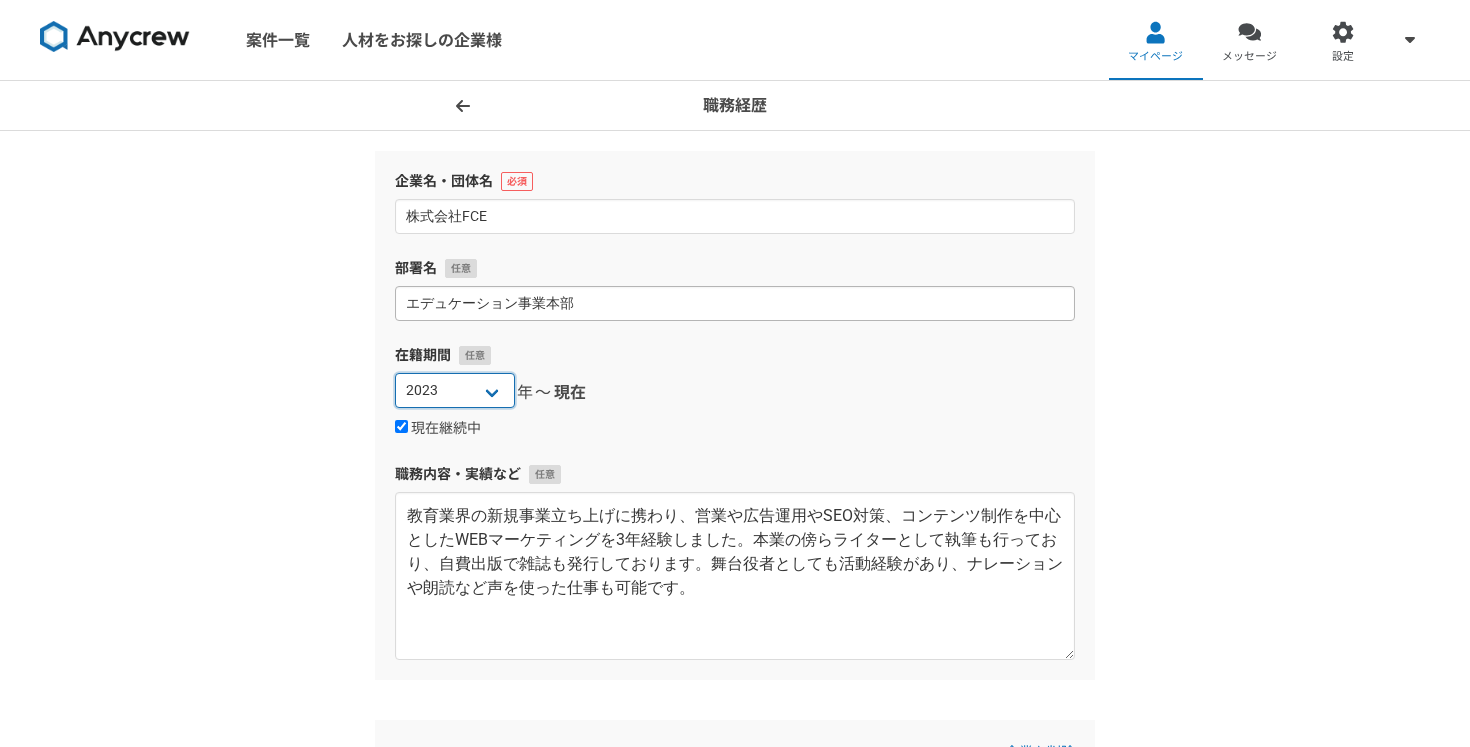select on "2020" 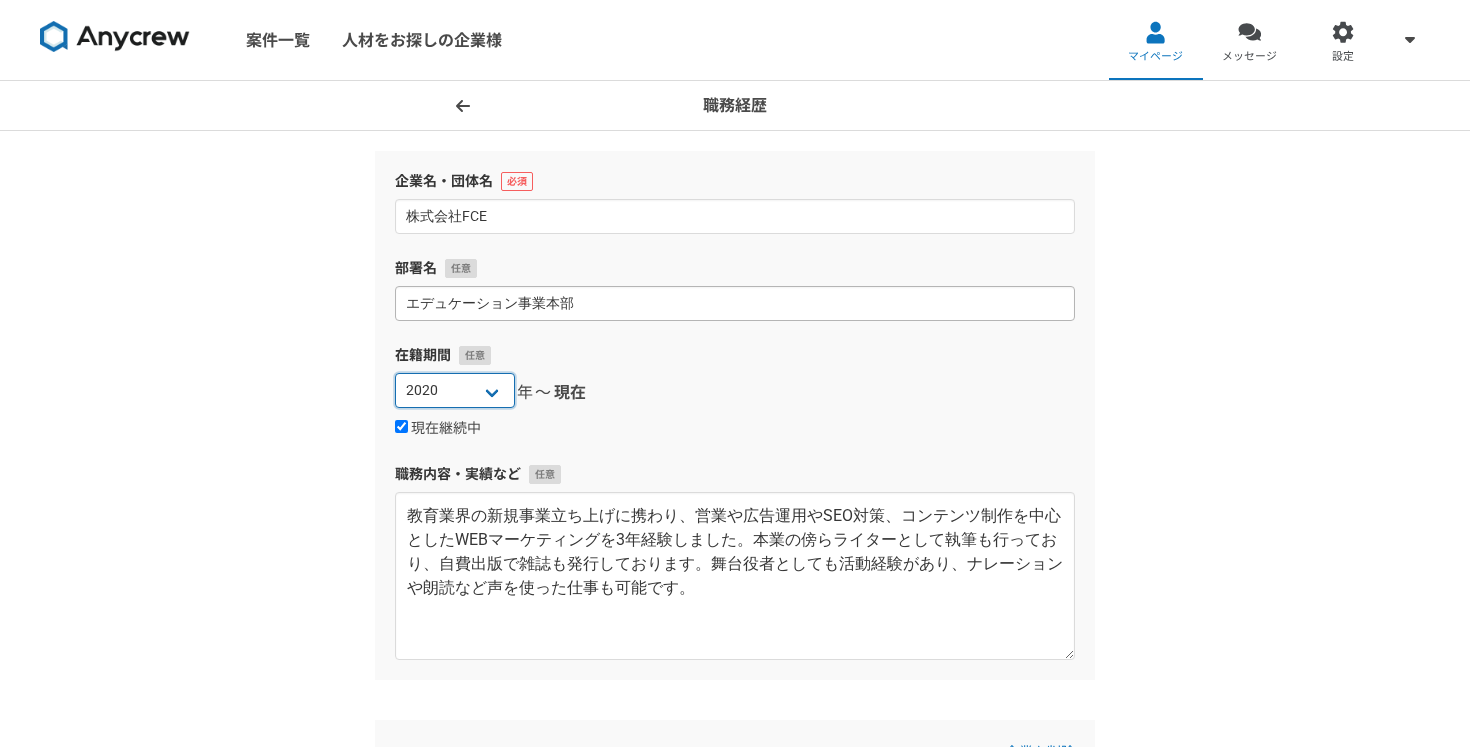 click on "保存" at bounding box center (735, 1414) 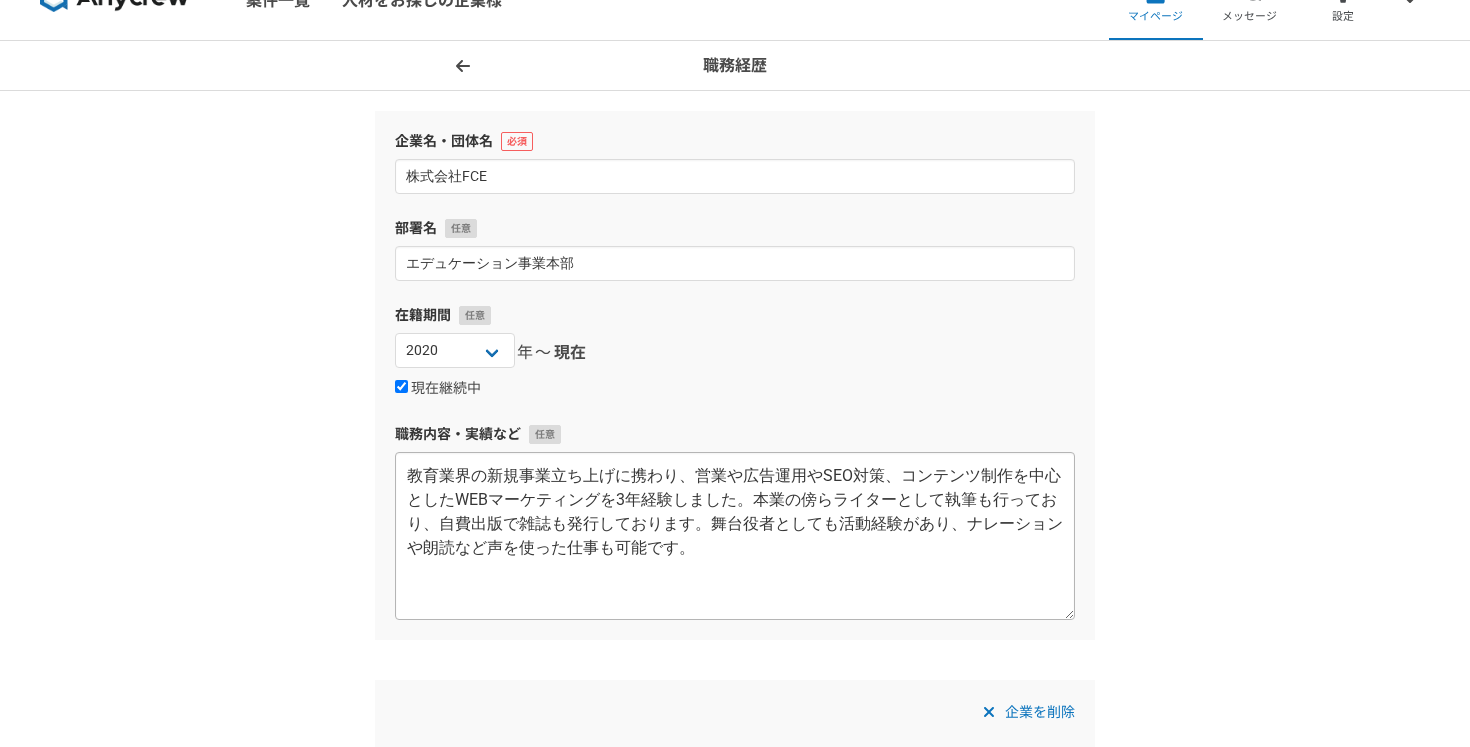 scroll, scrollTop: 81, scrollLeft: 0, axis: vertical 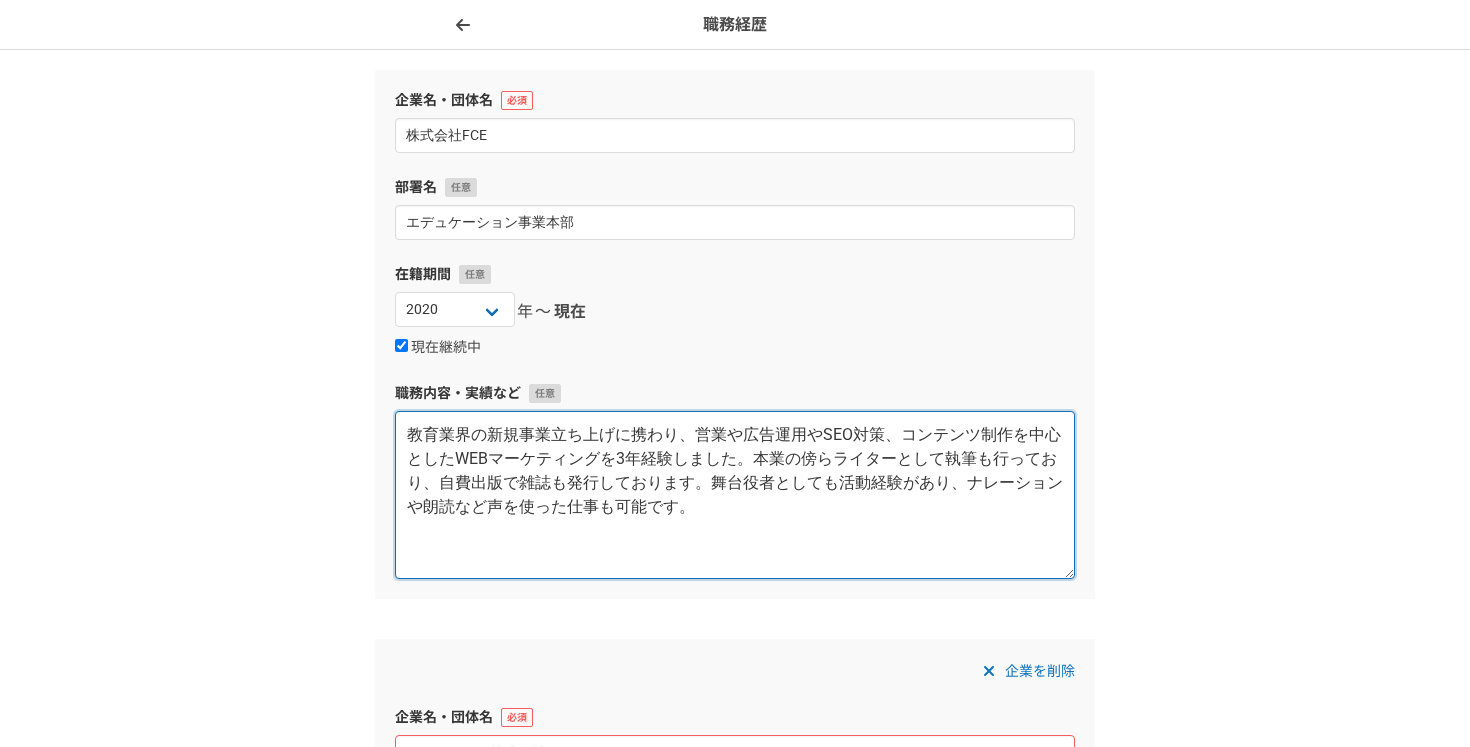 click on "教育業界の新規事業立ち上げに携わり、営業や広告運用やSEO対策、コンテンツ制作を中心としたWEBマーケティングを3年経験しました。本業の傍らライターとして執筆も行っており、自費出版で雑誌も発行しております。舞台役者としても活動経験があり、ナレーションや朗読など声を使った仕事も可能です。" at bounding box center (735, 495) 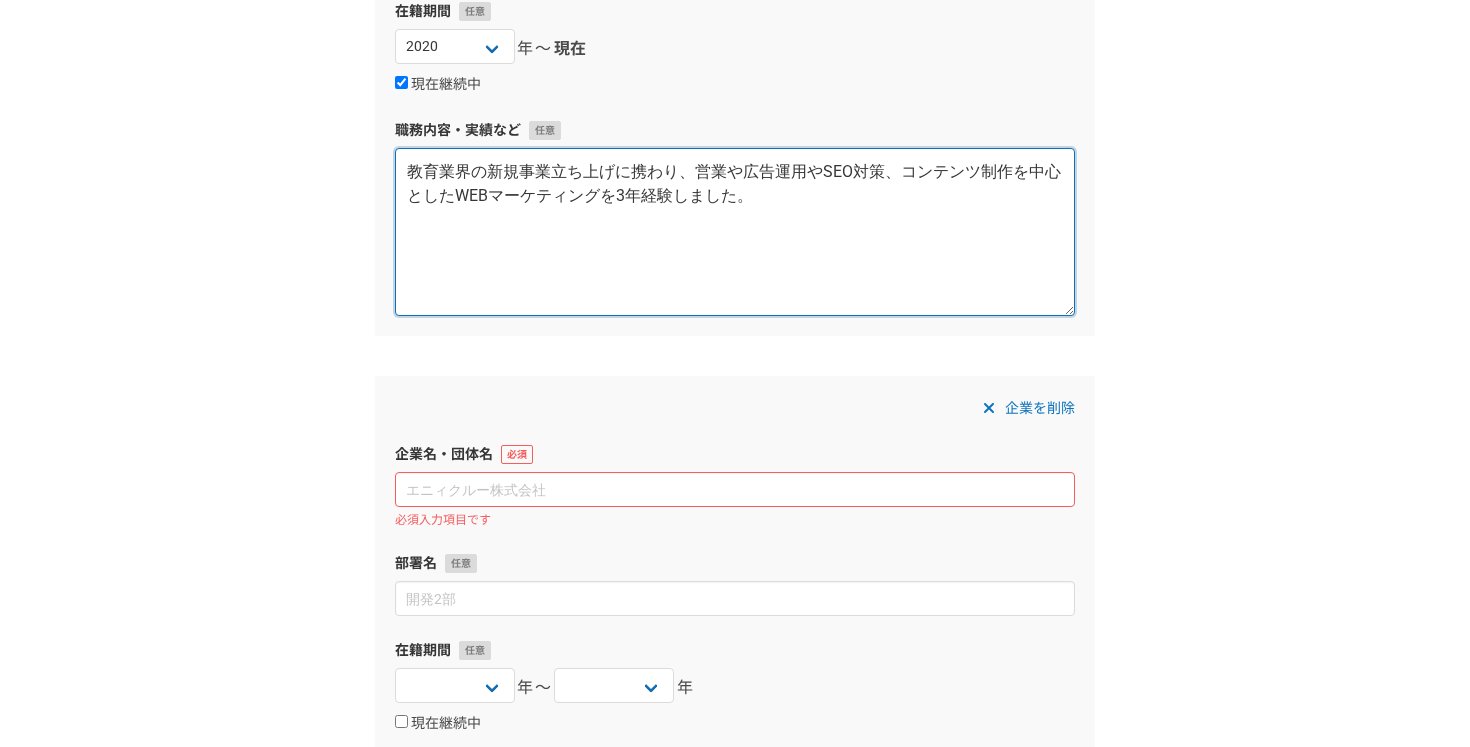scroll, scrollTop: 348, scrollLeft: 0, axis: vertical 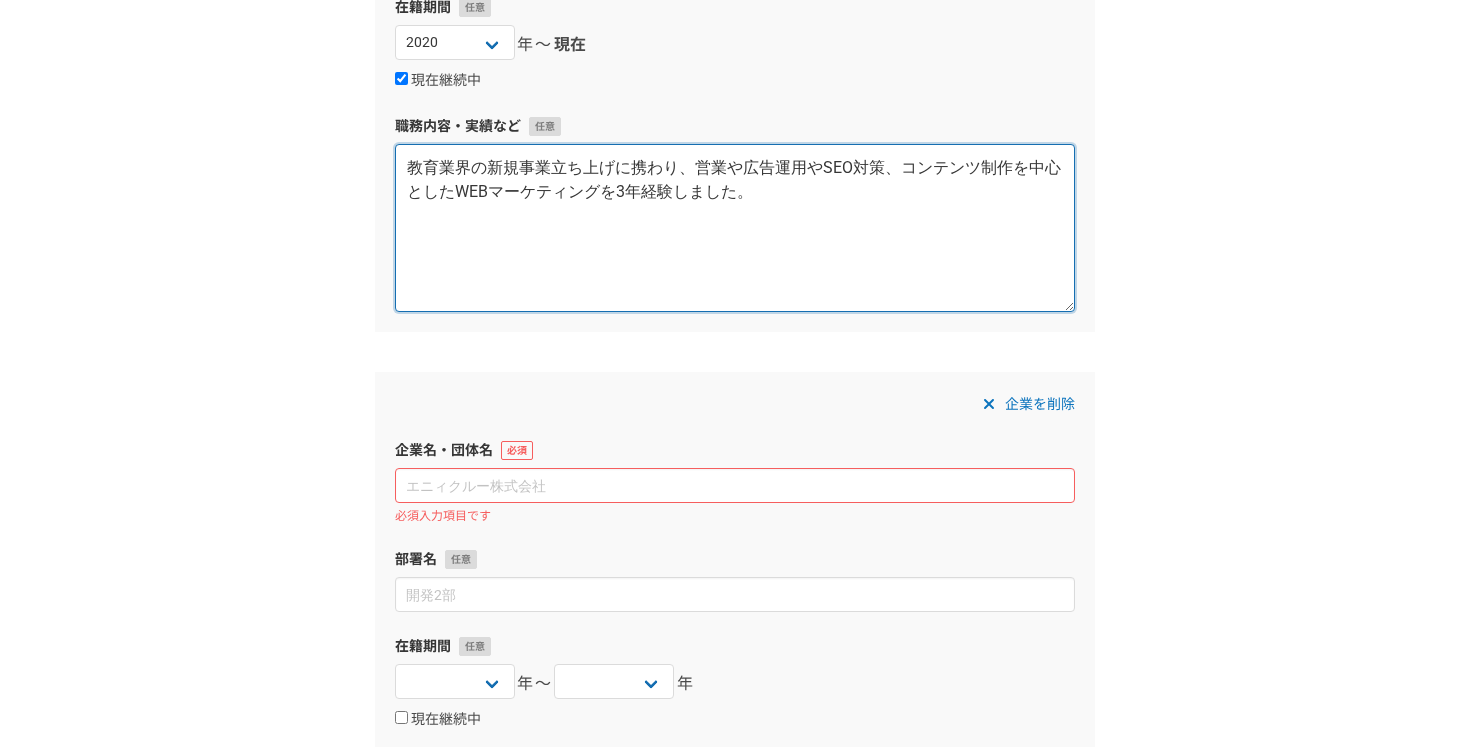 type on "教育業界の新規事業立ち上げに携わり、営業や広告運用やSEO対策、コンテンツ制作を中心としたWEBマーケティングを3年経験しました。" 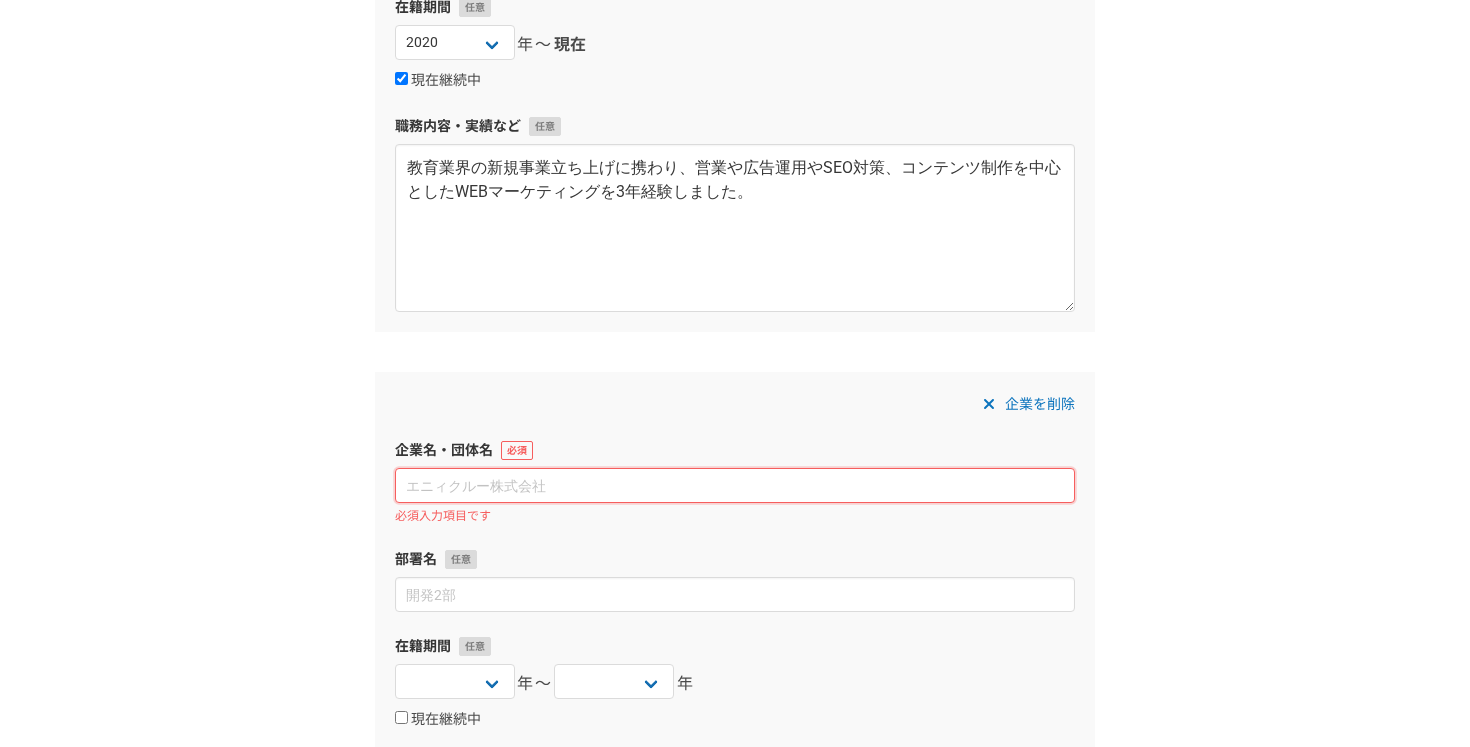 click at bounding box center [735, 485] 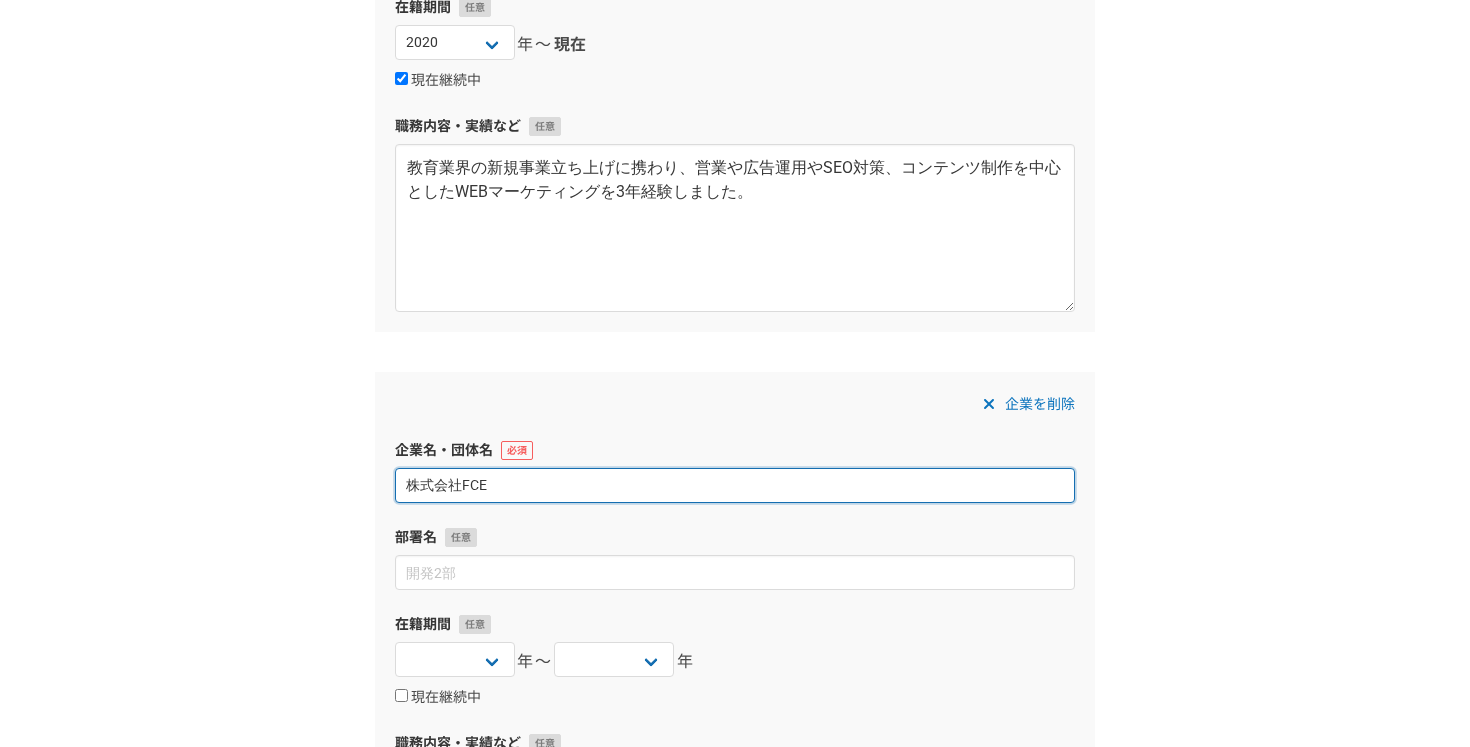 type on "株式会社FCE" 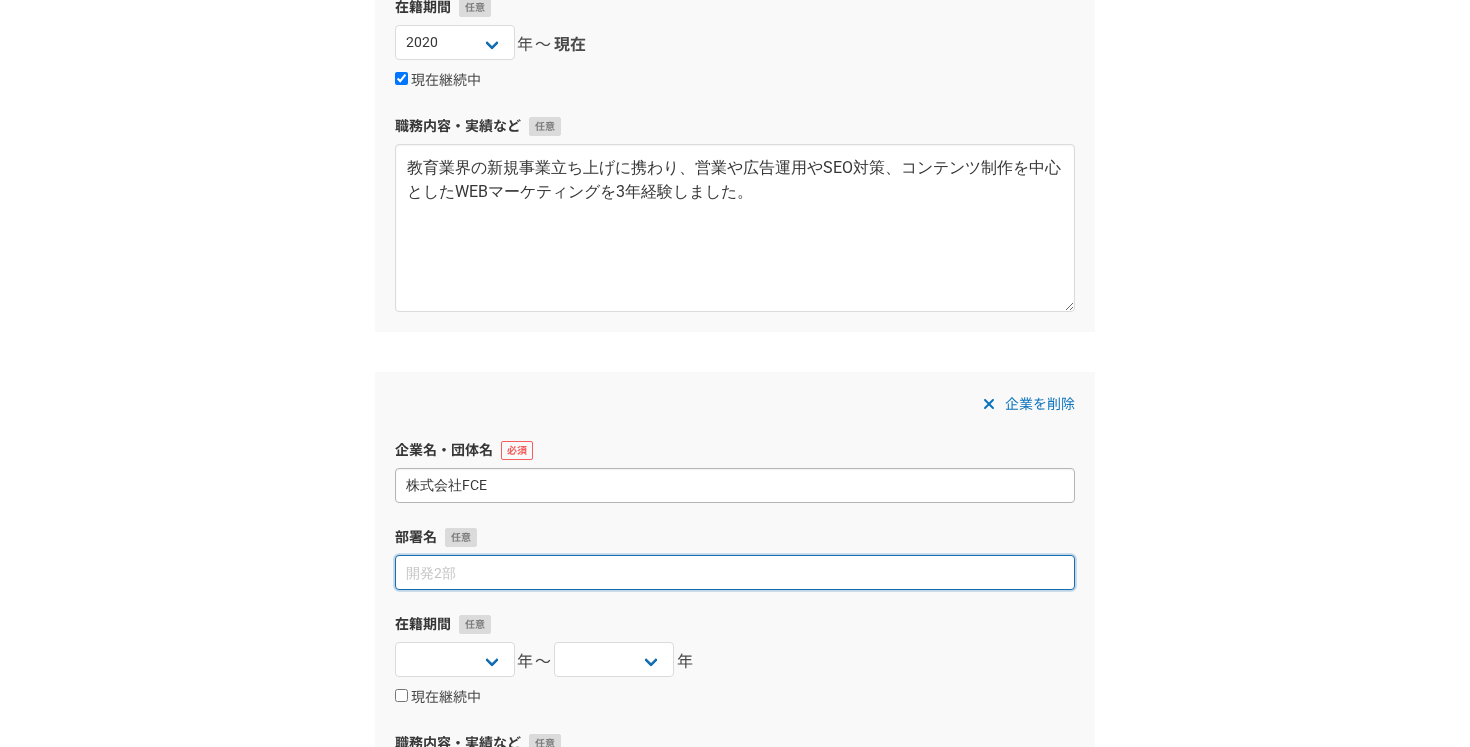 type on "あ" 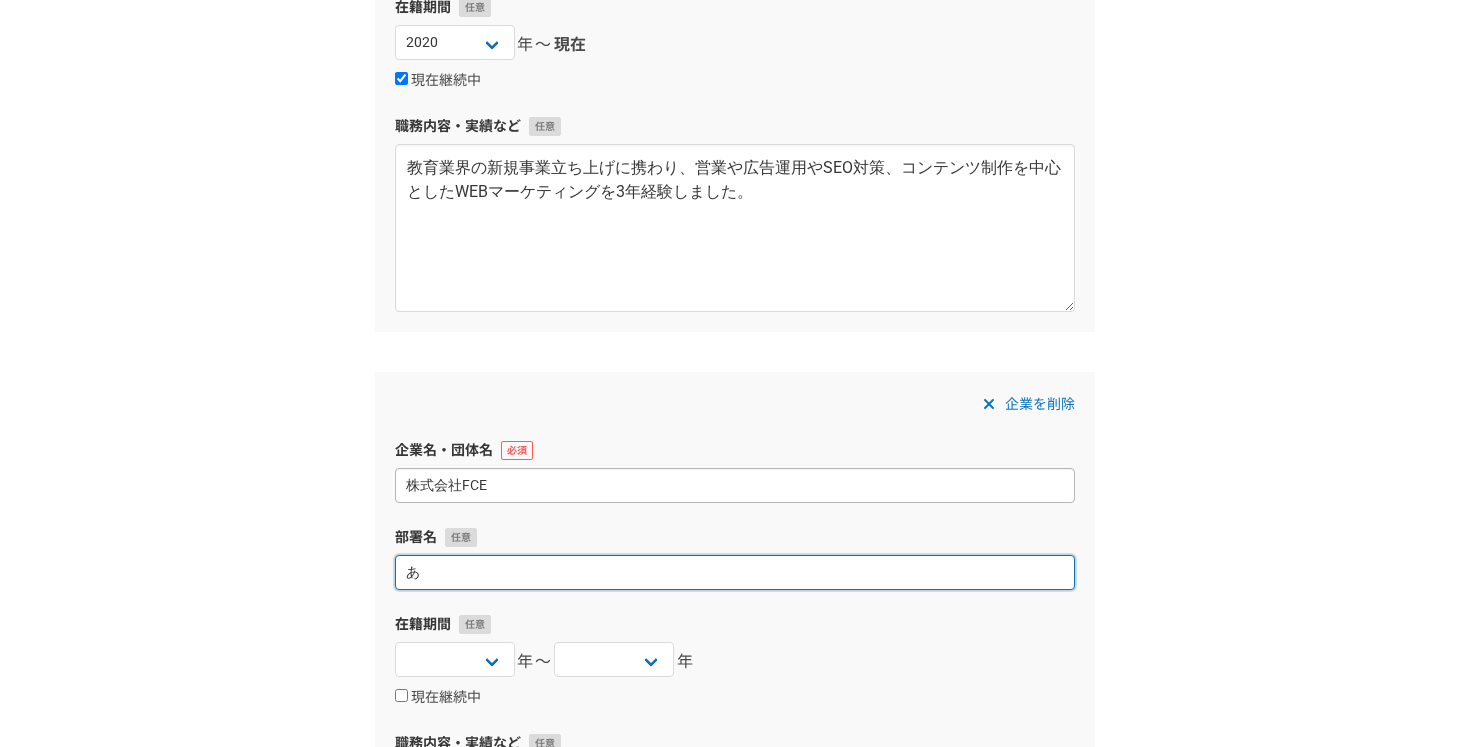 type 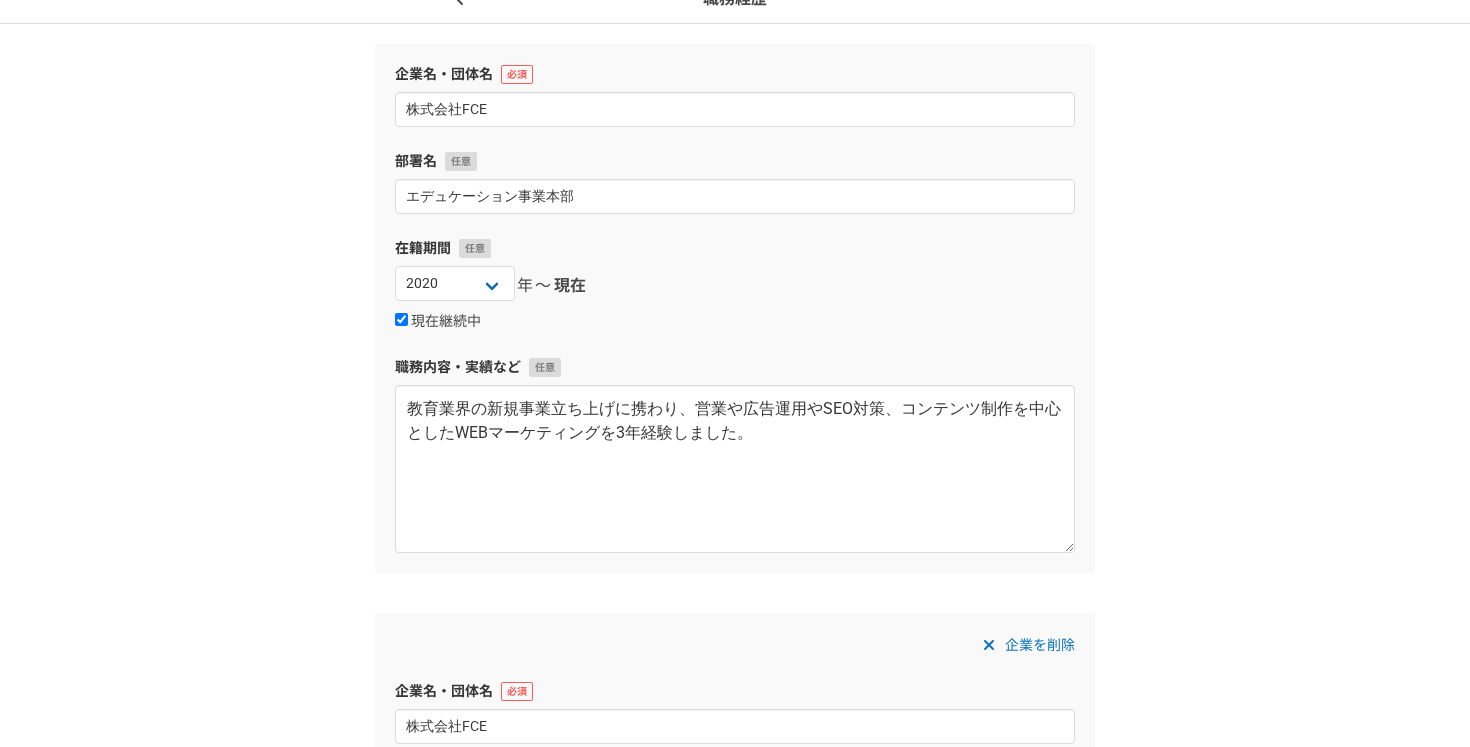 scroll, scrollTop: 105, scrollLeft: 0, axis: vertical 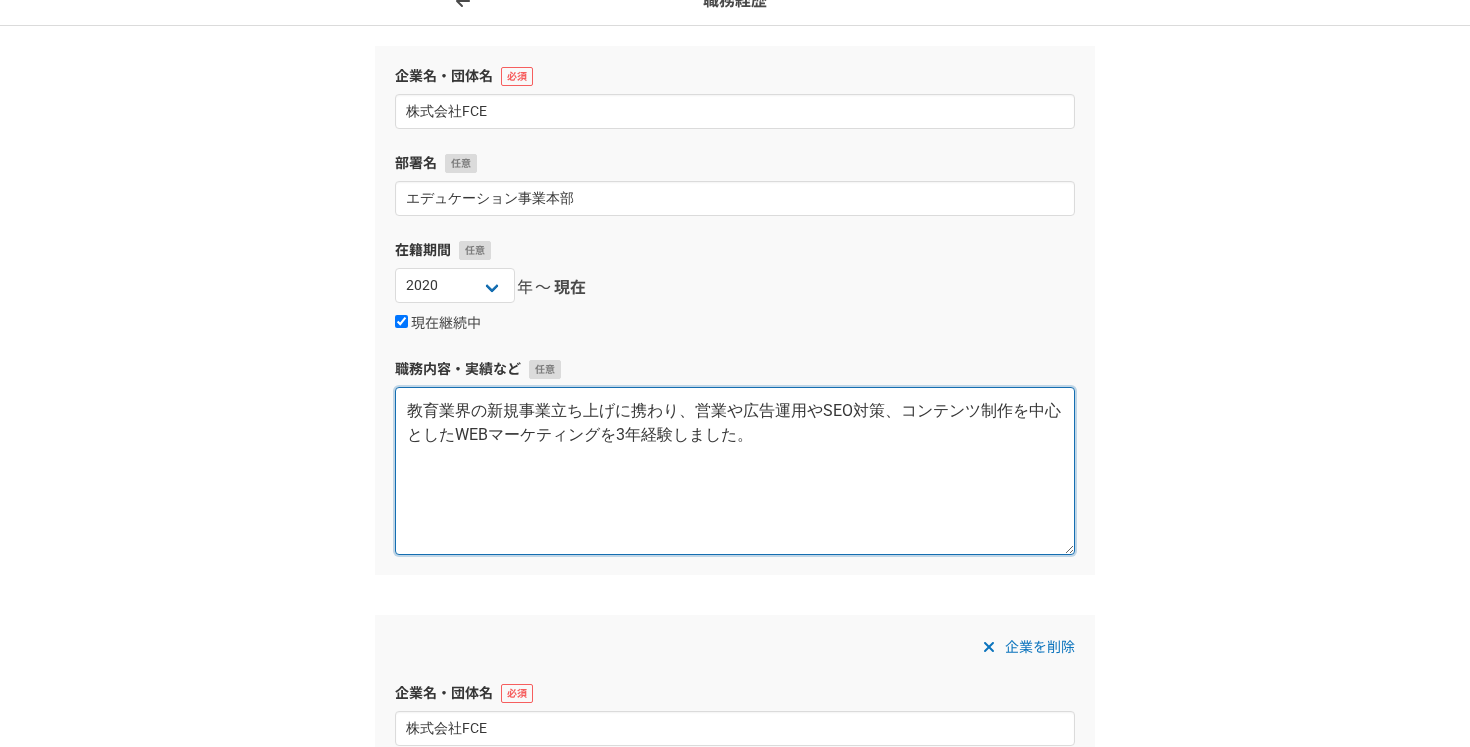 click on "教育業界の新規事業立ち上げに携わり、営業や広告運用やSEO対策、コンテンツ制作を中心としたWEBマーケティングを3年経験しました。" at bounding box center [735, 471] 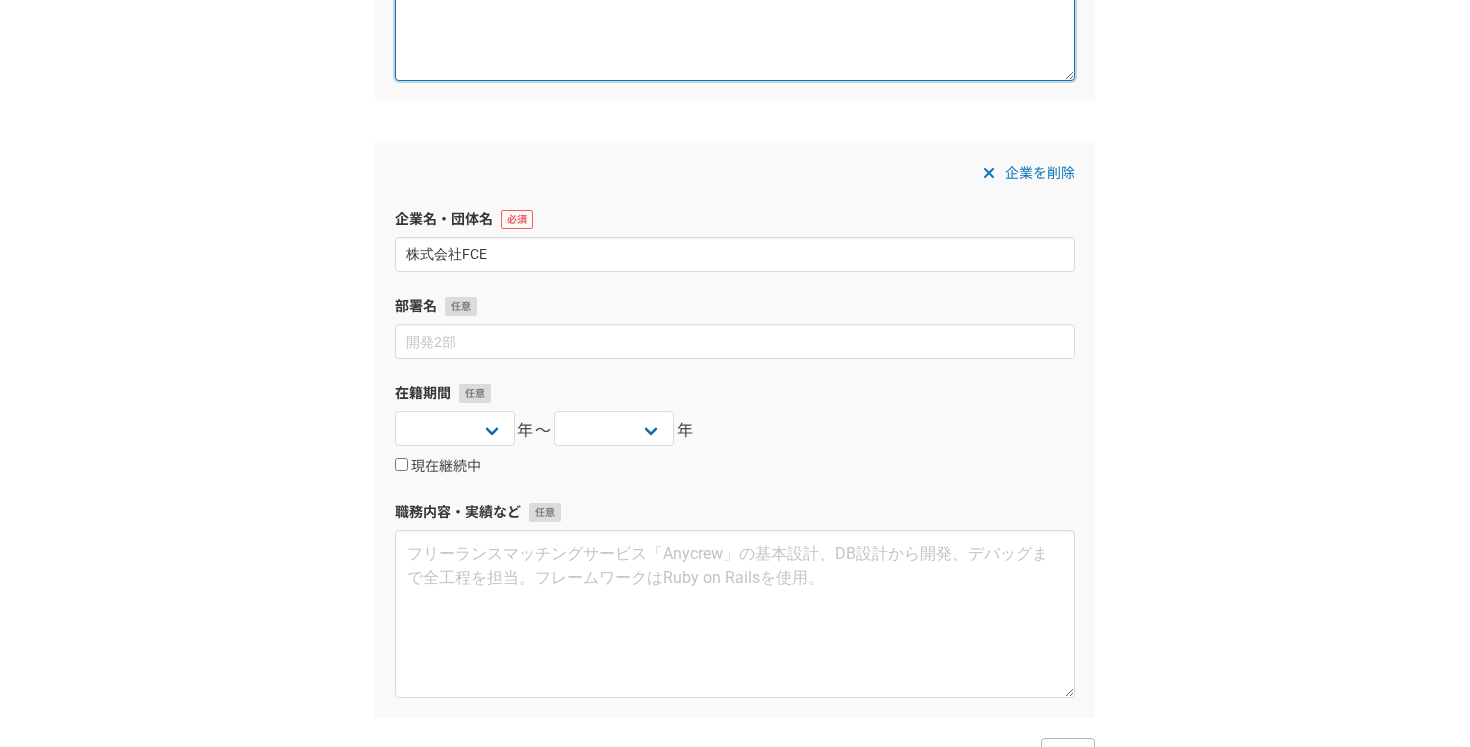 scroll, scrollTop: 580, scrollLeft: 0, axis: vertical 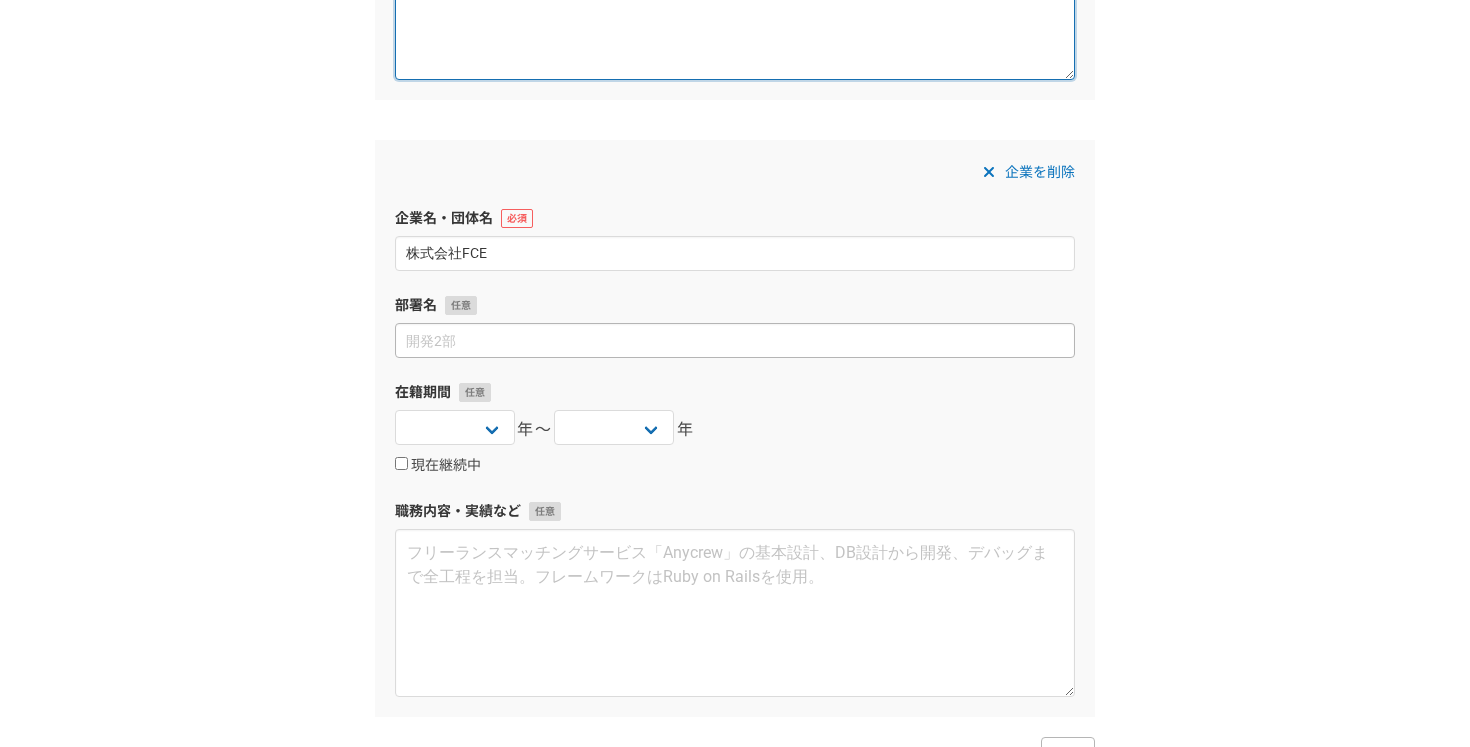 type on "教育業界の新規事業立ち上げに携わり、営業や広告運用やSEO対策、コンテンツ制作を中心としたWEBマーケティングを約3年経験しました。" 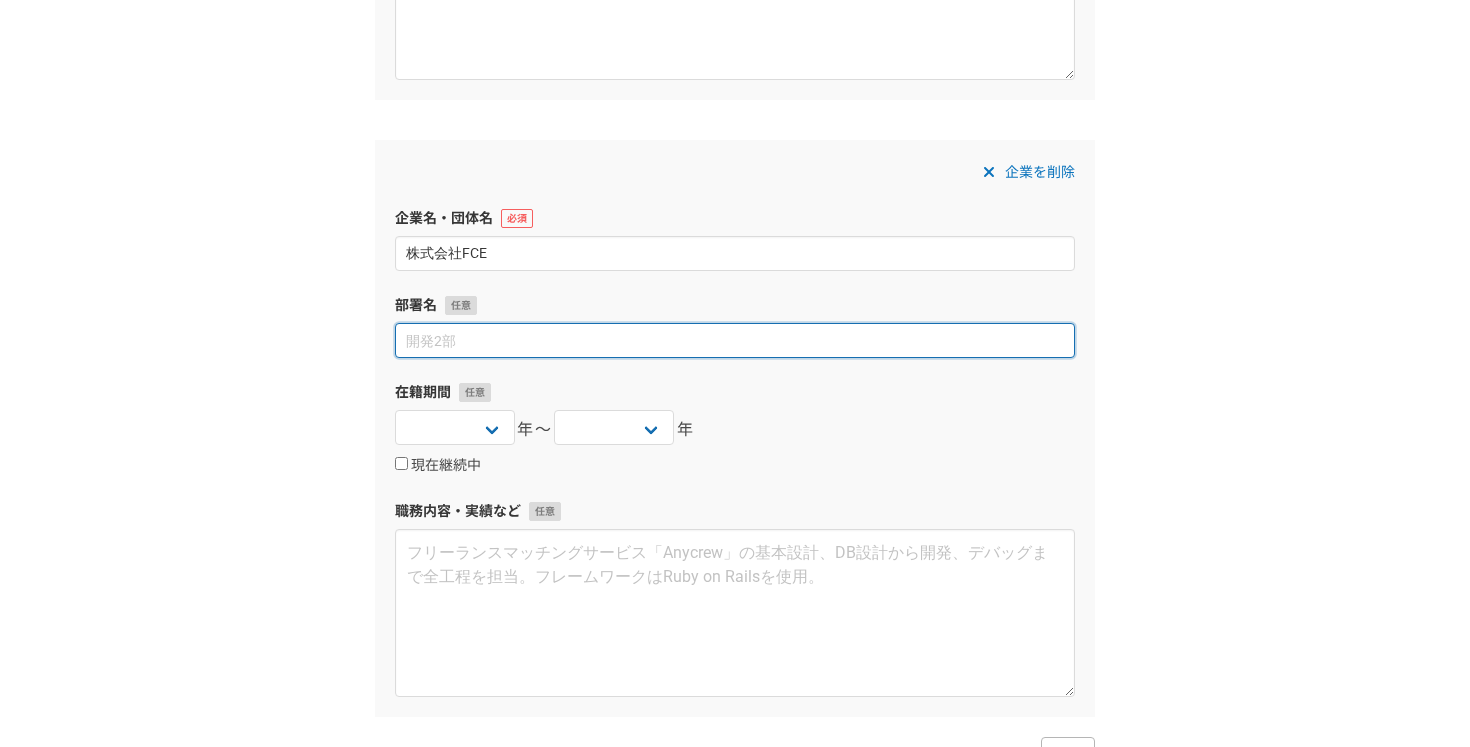 click at bounding box center (735, 340) 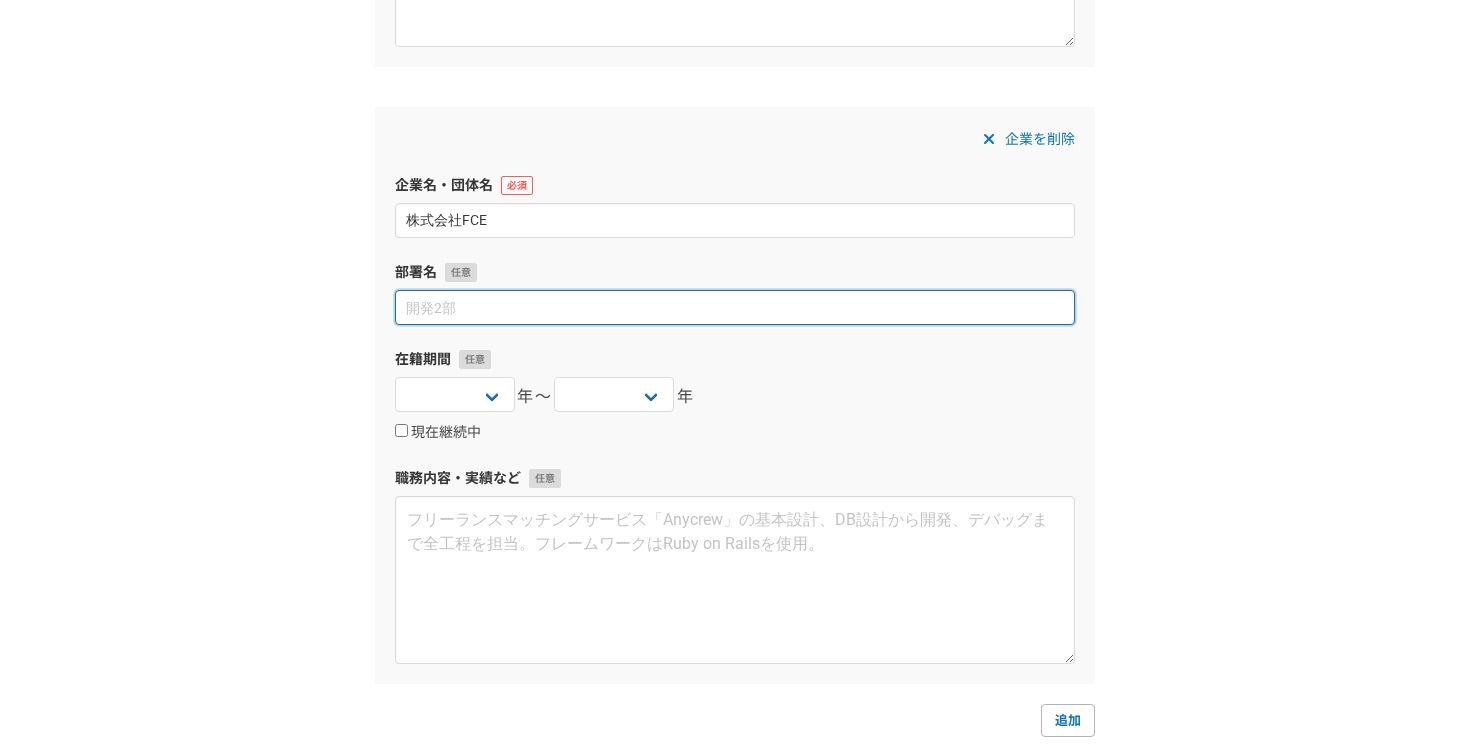 scroll, scrollTop: 454, scrollLeft: 0, axis: vertical 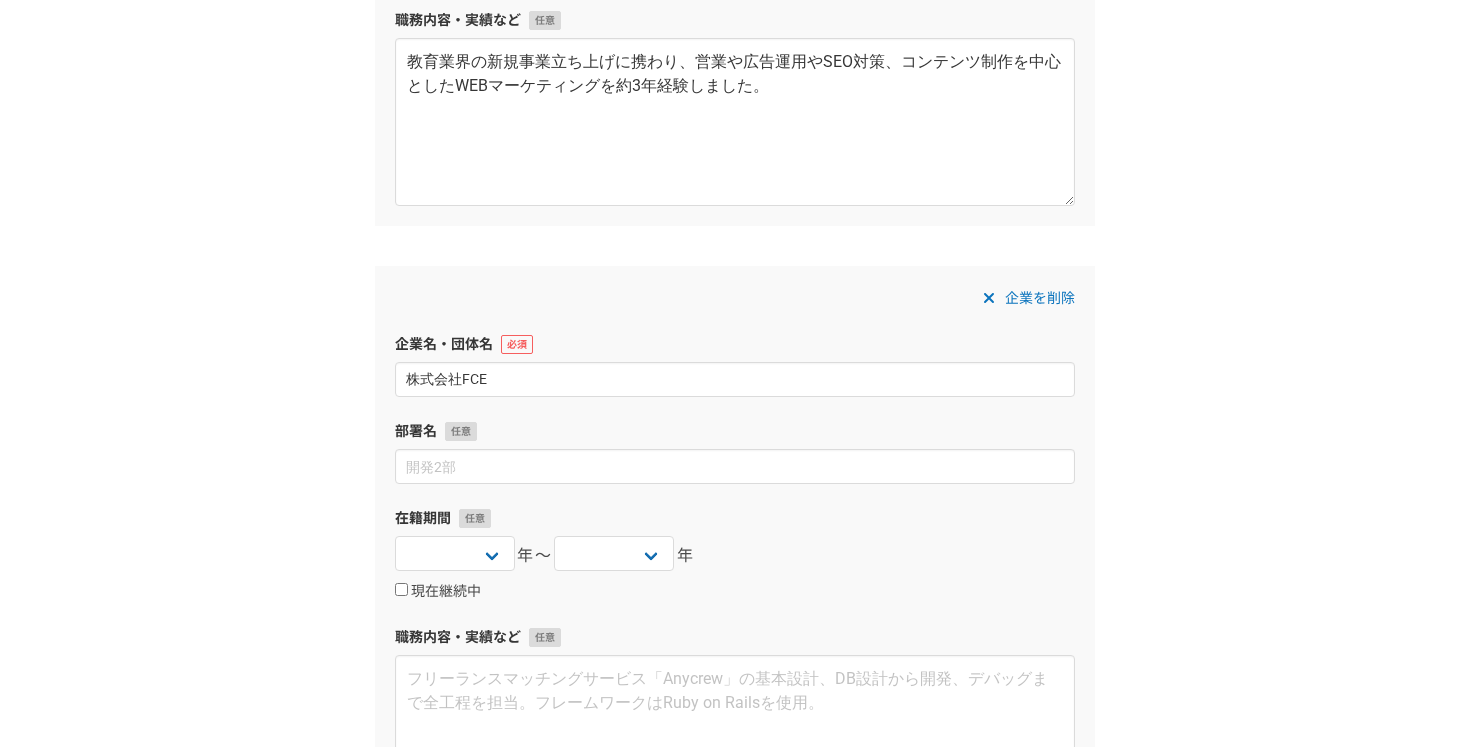 click on "企業を削除" at bounding box center (1040, 298) 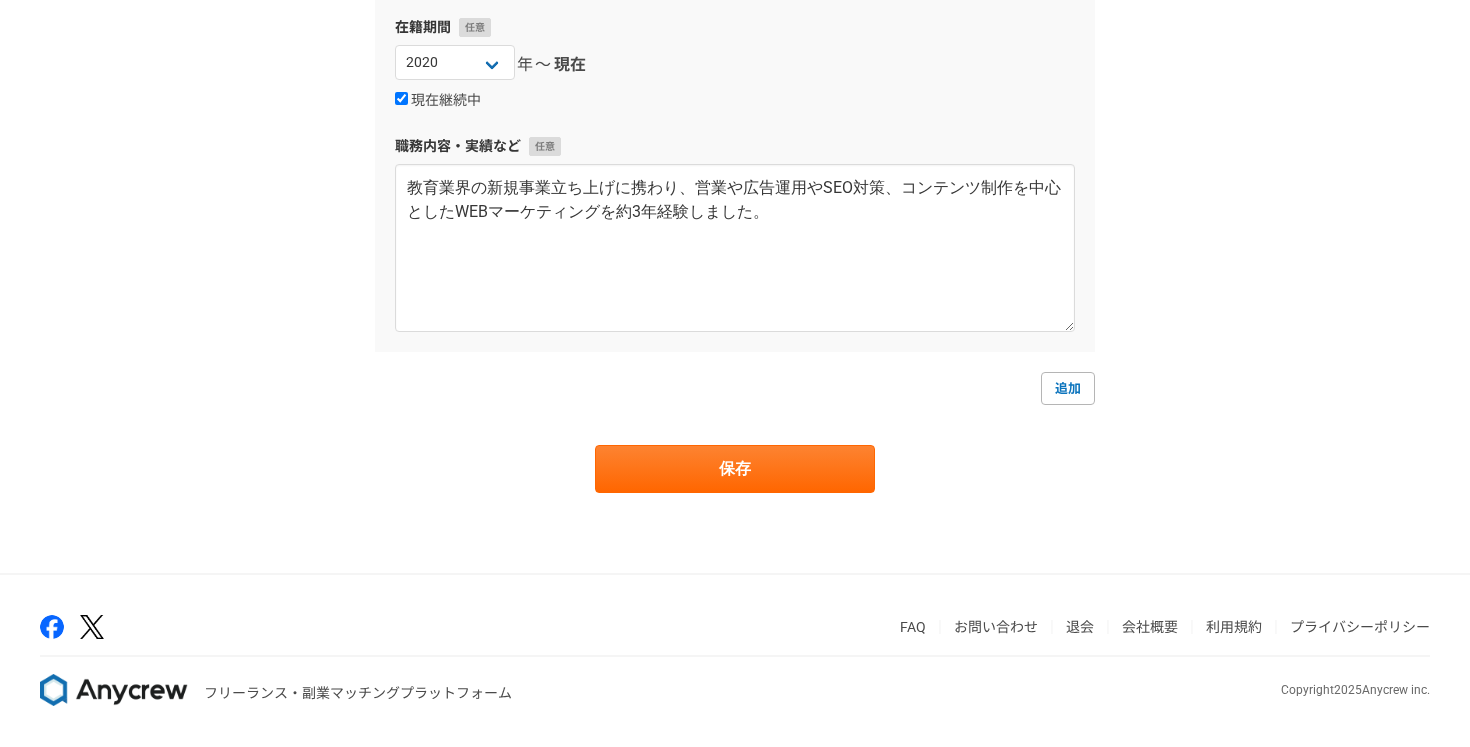 scroll, scrollTop: 327, scrollLeft: 0, axis: vertical 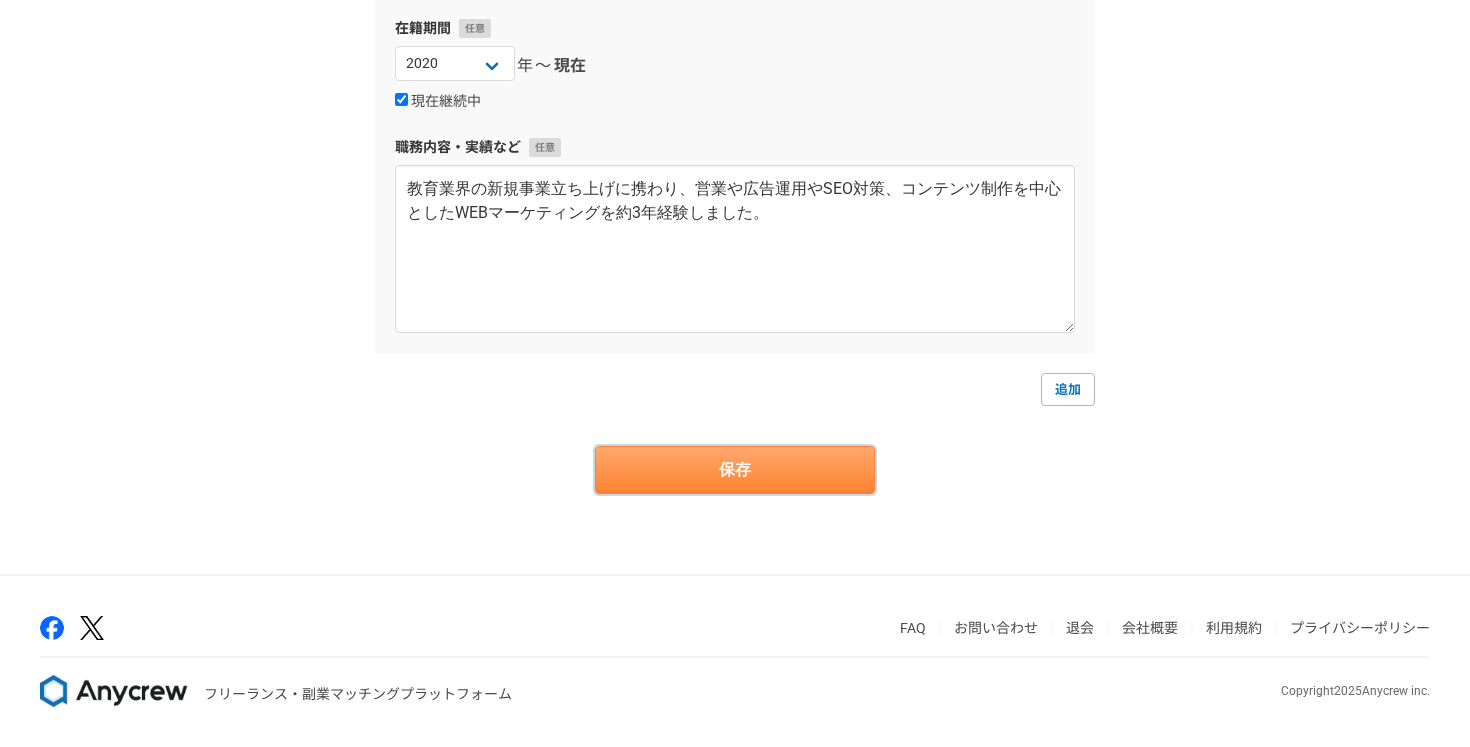 click on "保存" at bounding box center [735, 470] 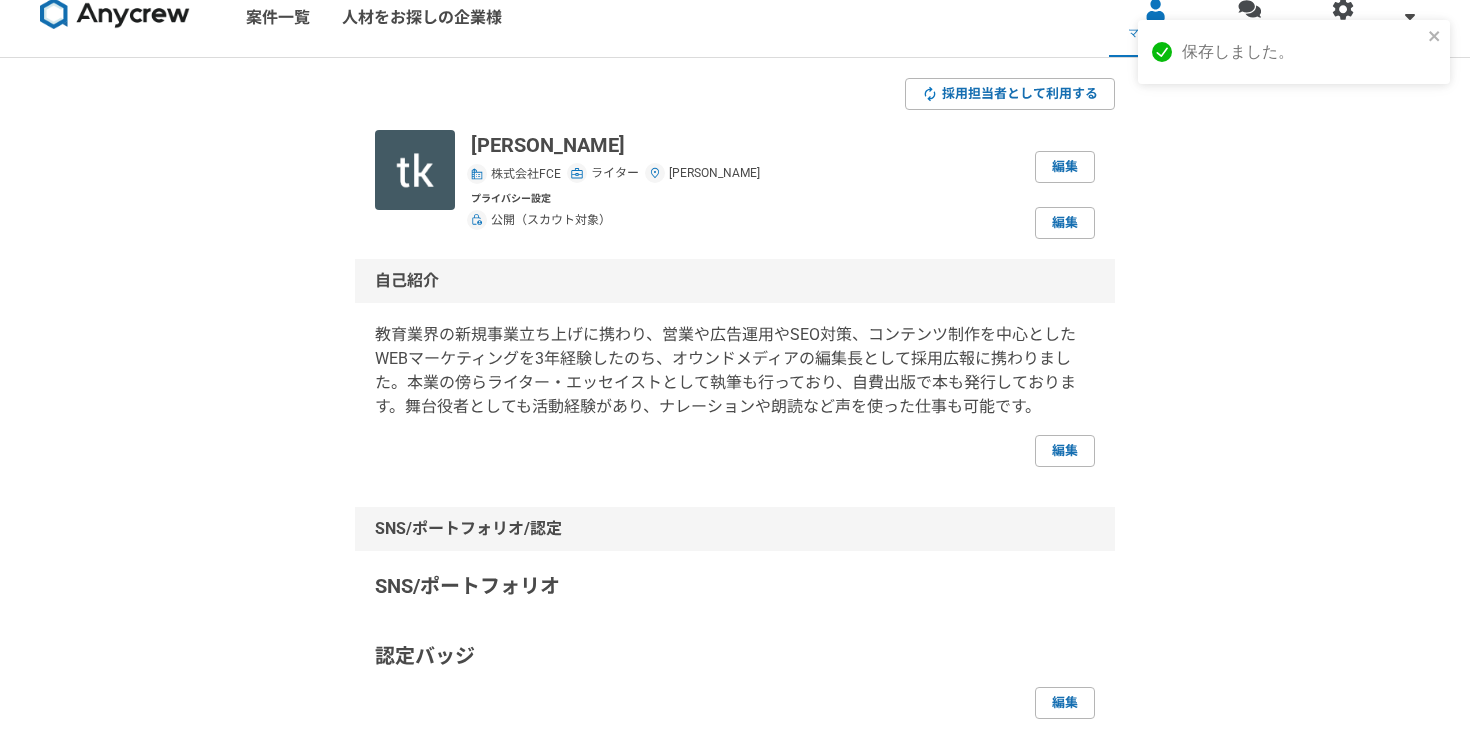 scroll, scrollTop: 0, scrollLeft: 0, axis: both 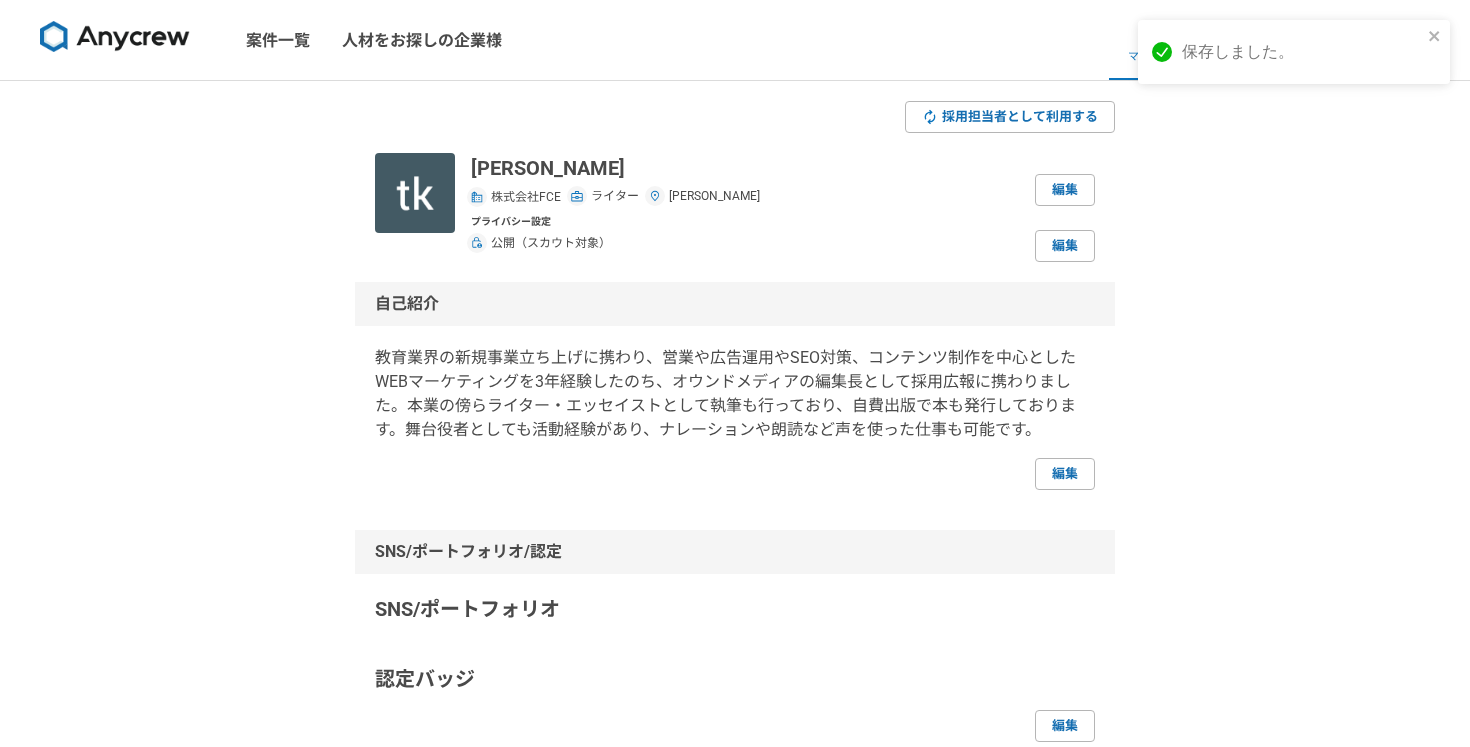 click at bounding box center [115, 37] 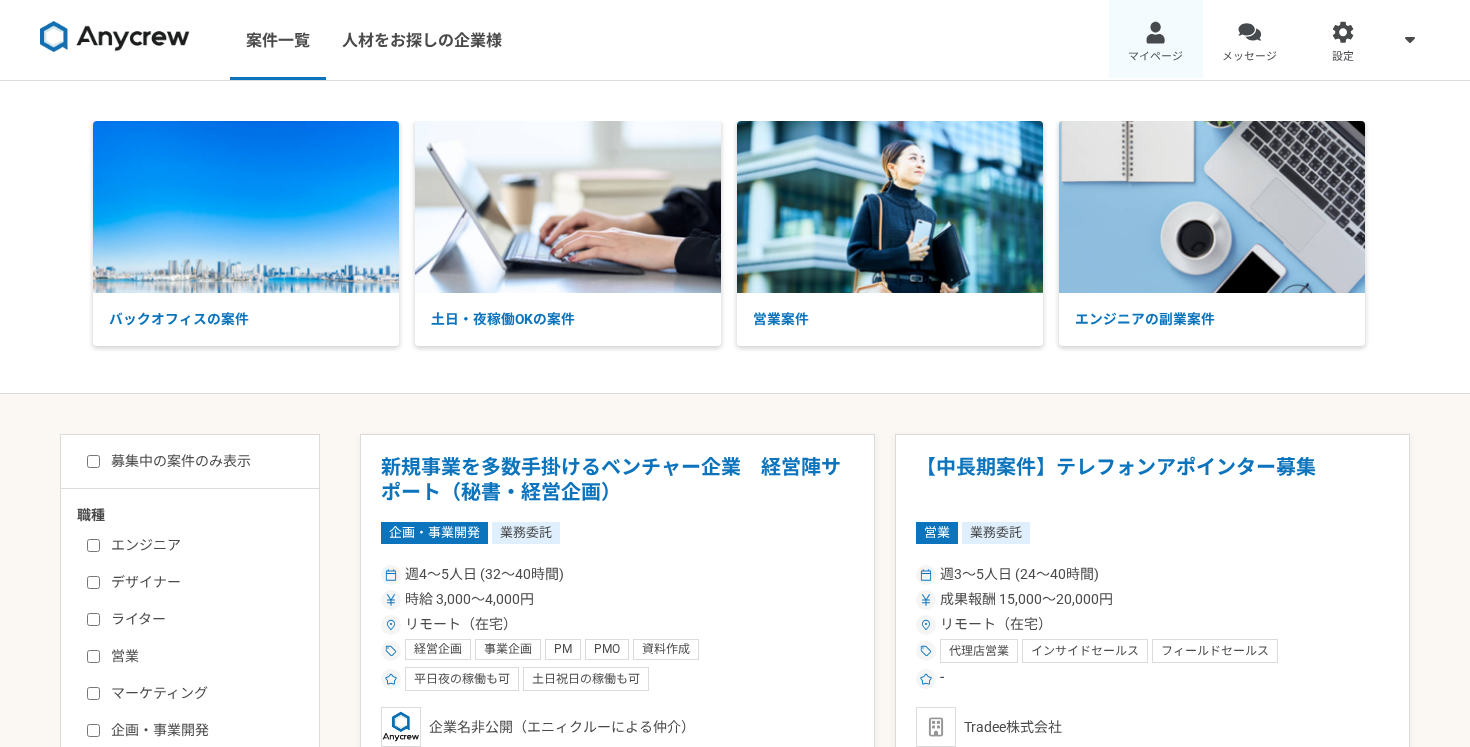 click on "マイページ" at bounding box center (1156, 40) 